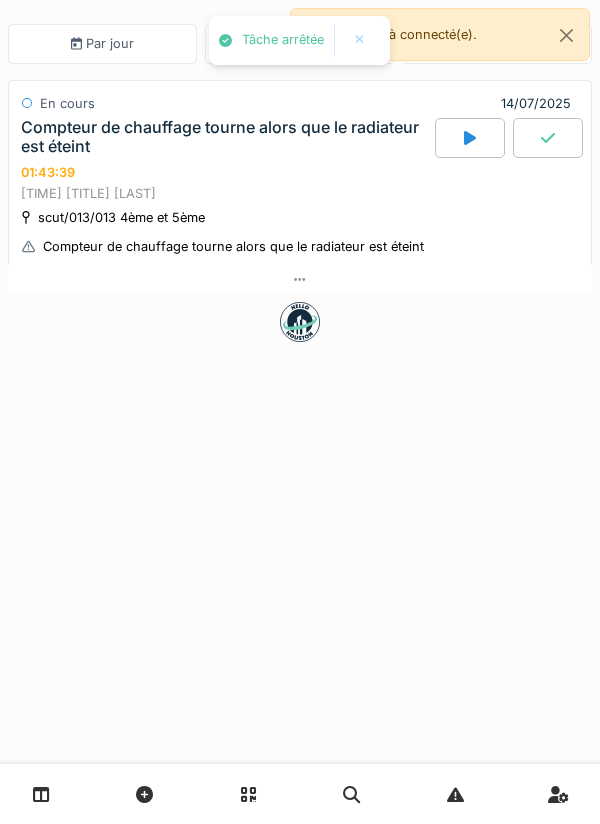 scroll, scrollTop: 0, scrollLeft: 0, axis: both 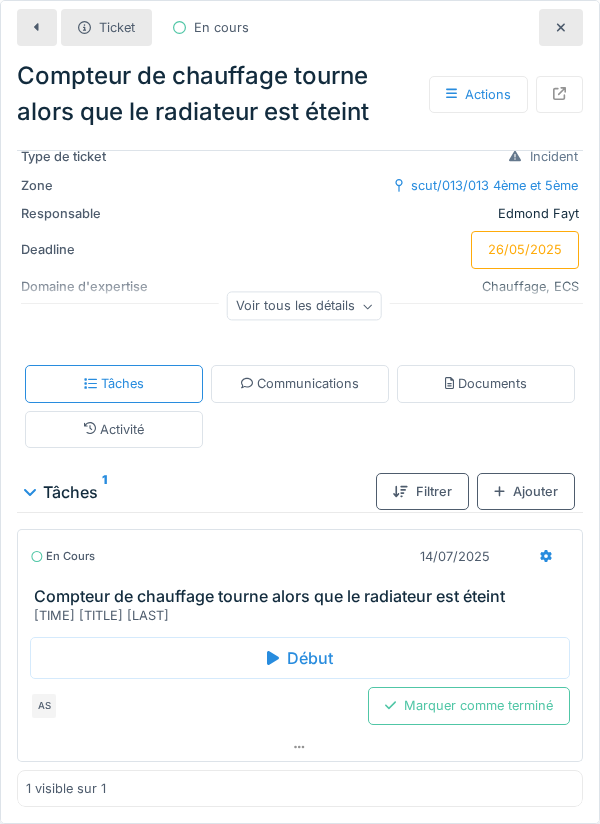 click on "Voir tous les détails" at bounding box center [304, 306] 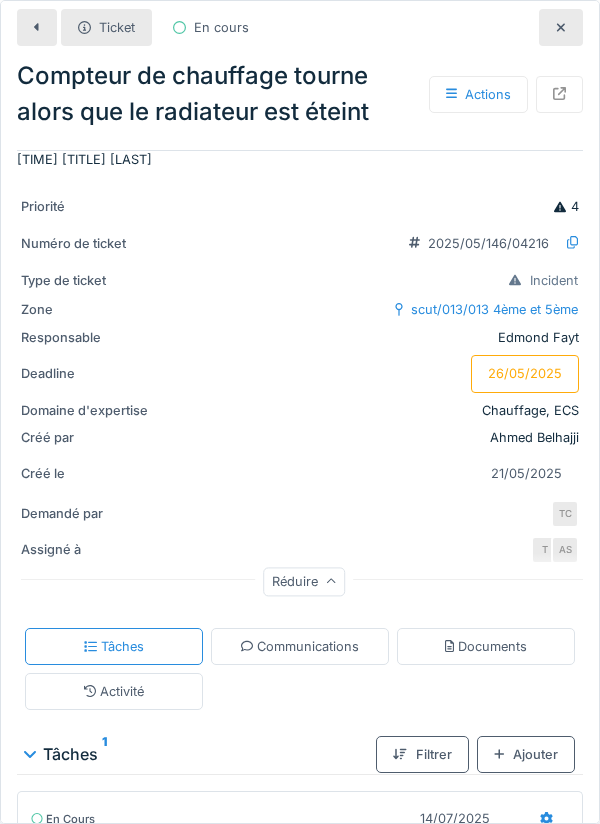 scroll, scrollTop: 0, scrollLeft: 0, axis: both 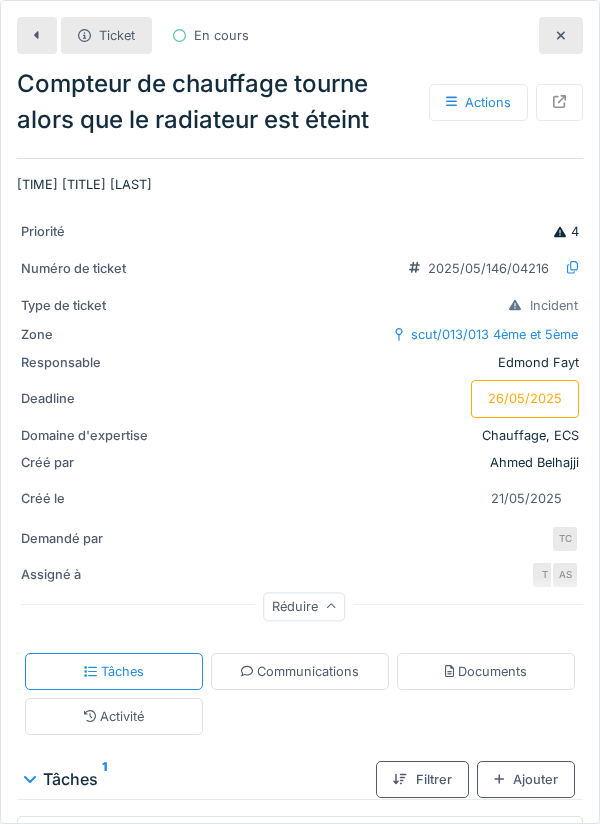 click on "Communications" at bounding box center [300, 671] 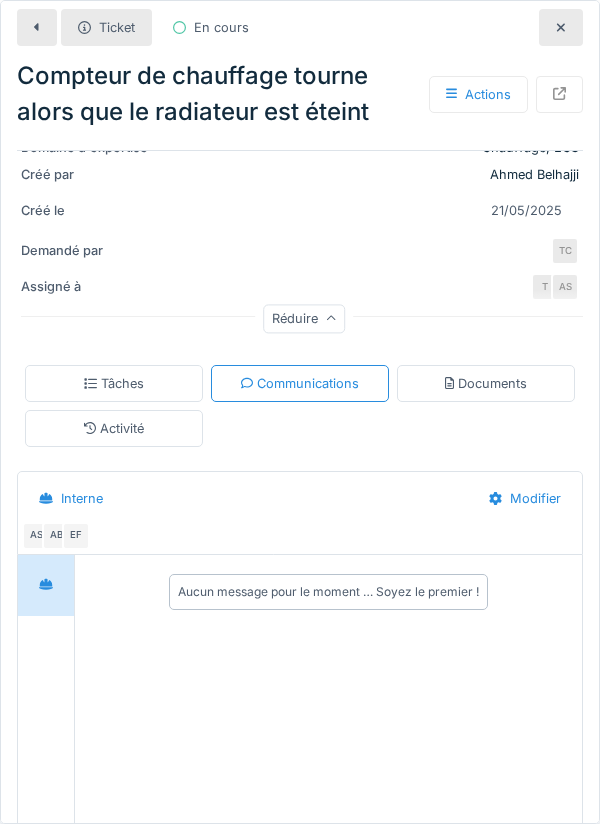 scroll, scrollTop: 398, scrollLeft: 0, axis: vertical 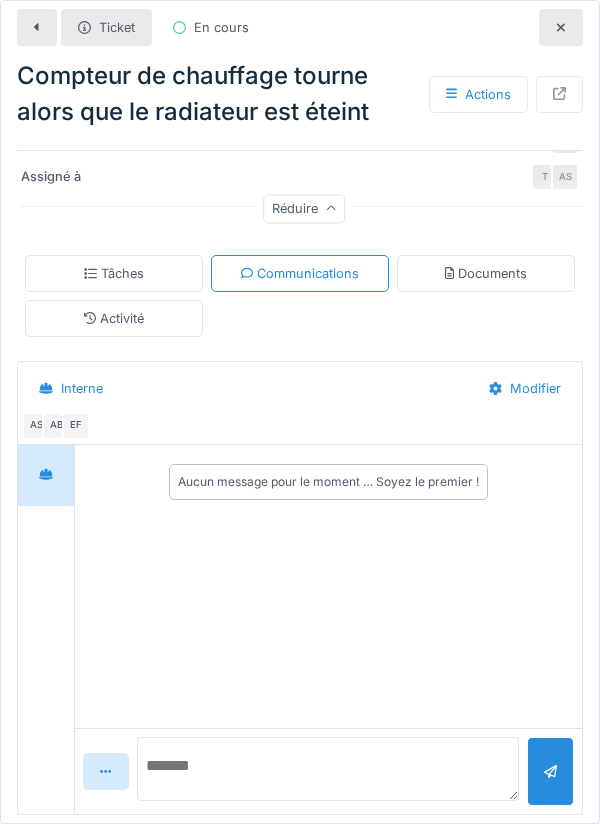 click at bounding box center (328, 769) 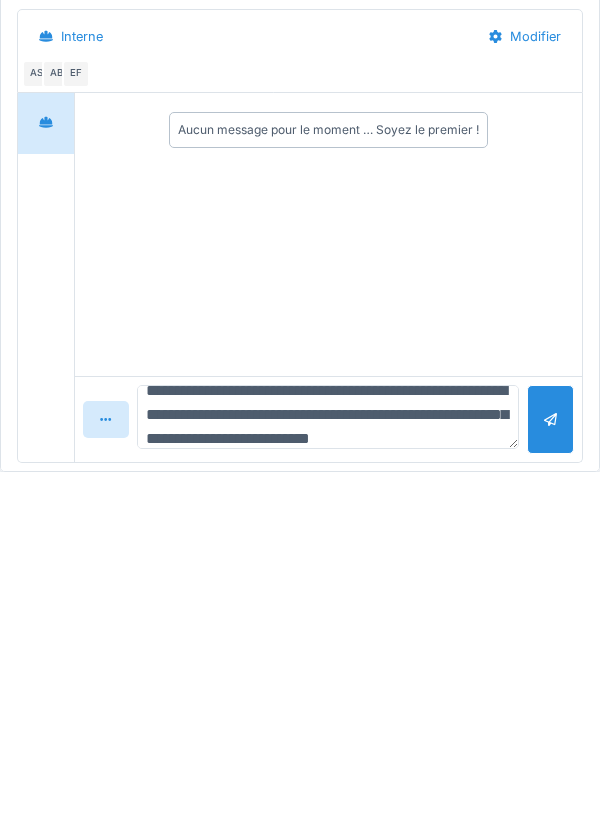 scroll, scrollTop: 47, scrollLeft: 0, axis: vertical 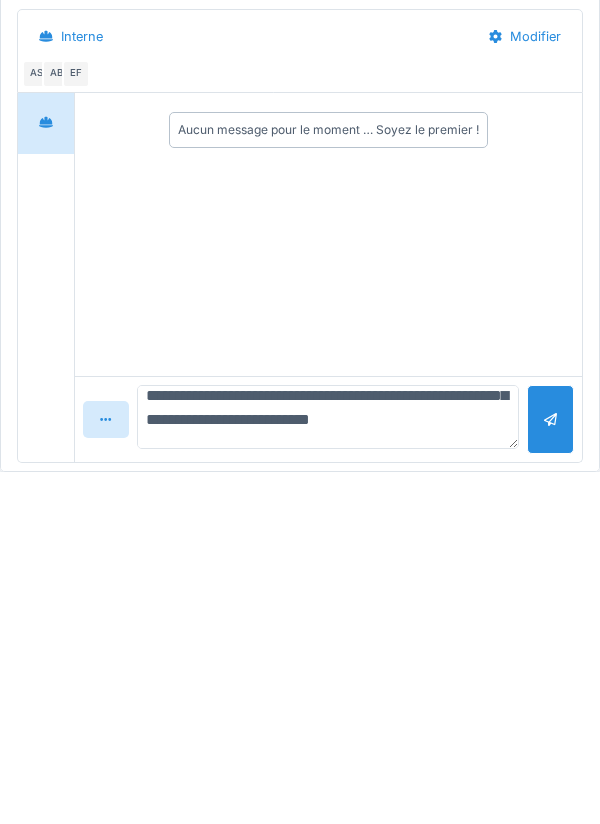 click on "**********" at bounding box center (328, 769) 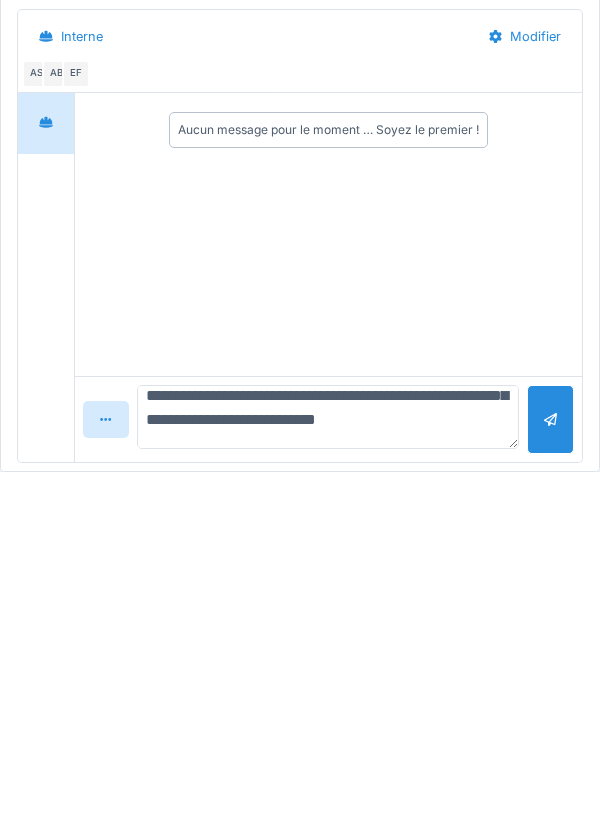 click on "**********" at bounding box center [328, 769] 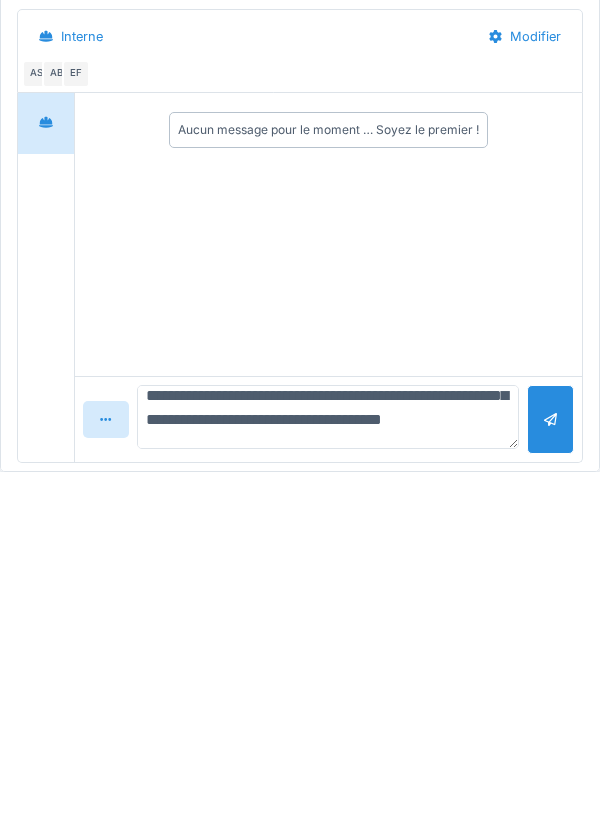 scroll, scrollTop: 143, scrollLeft: 0, axis: vertical 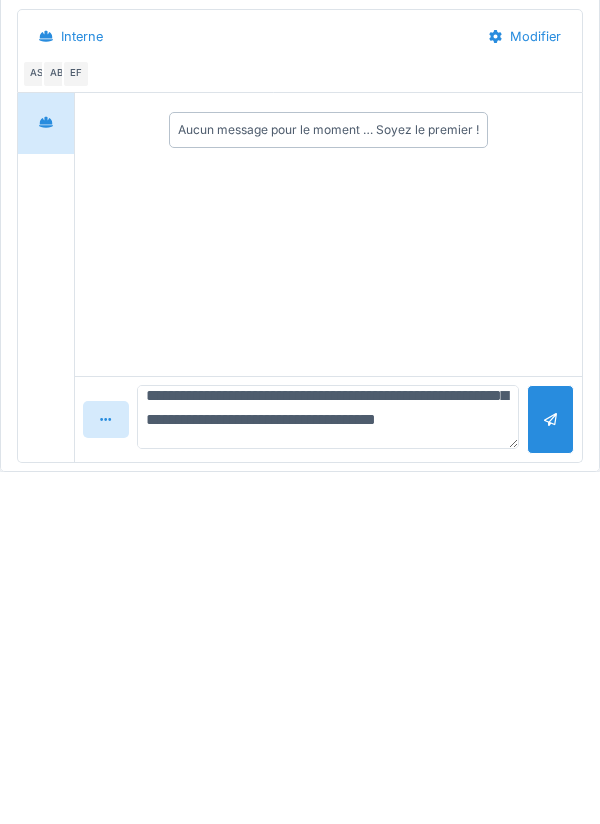 click on "**********" at bounding box center [328, 769] 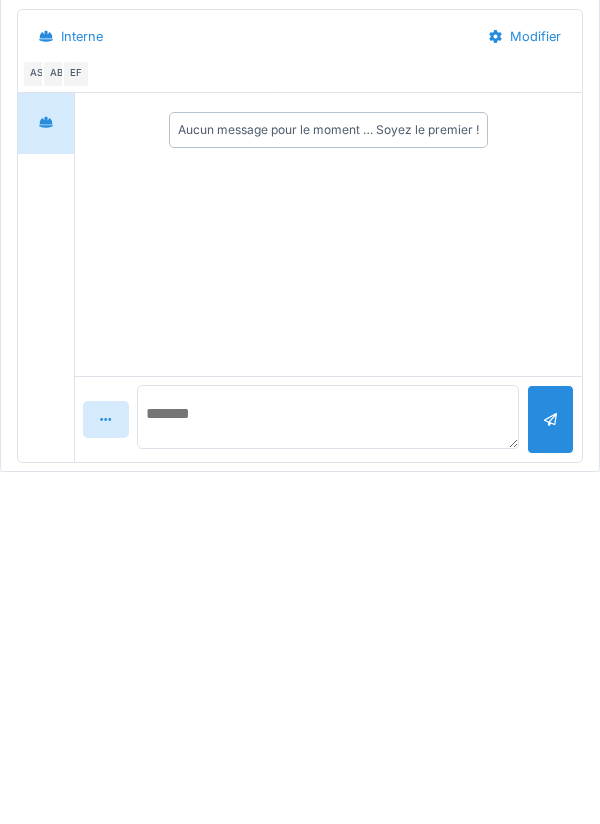 scroll, scrollTop: 0, scrollLeft: 0, axis: both 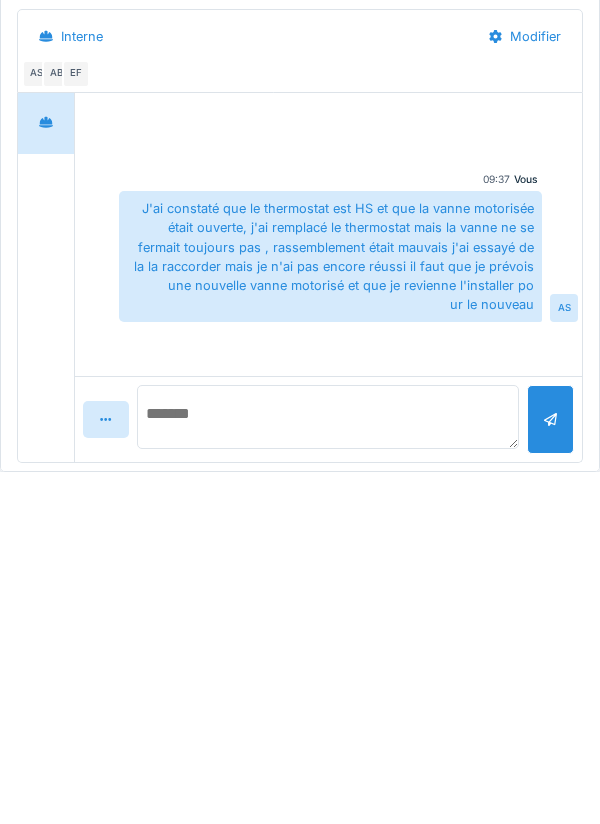 click at bounding box center (328, 769) 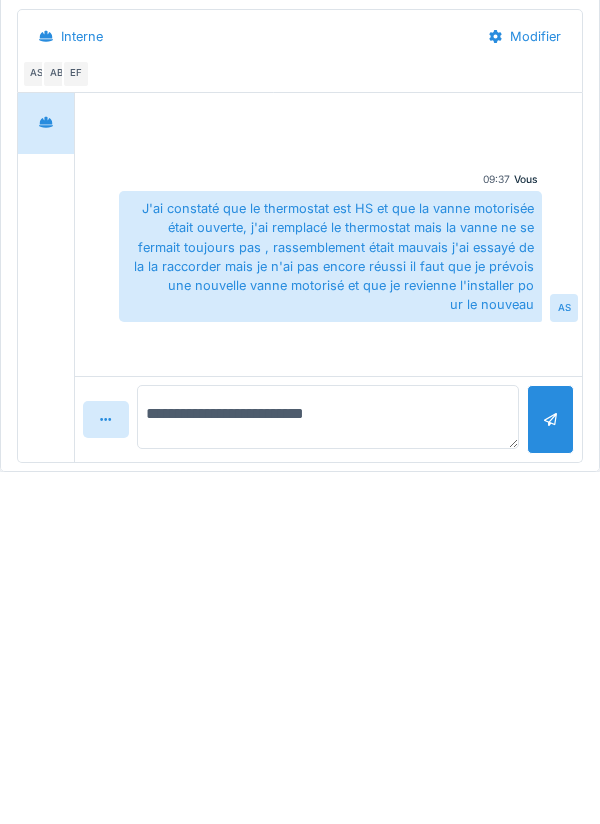 type on "**********" 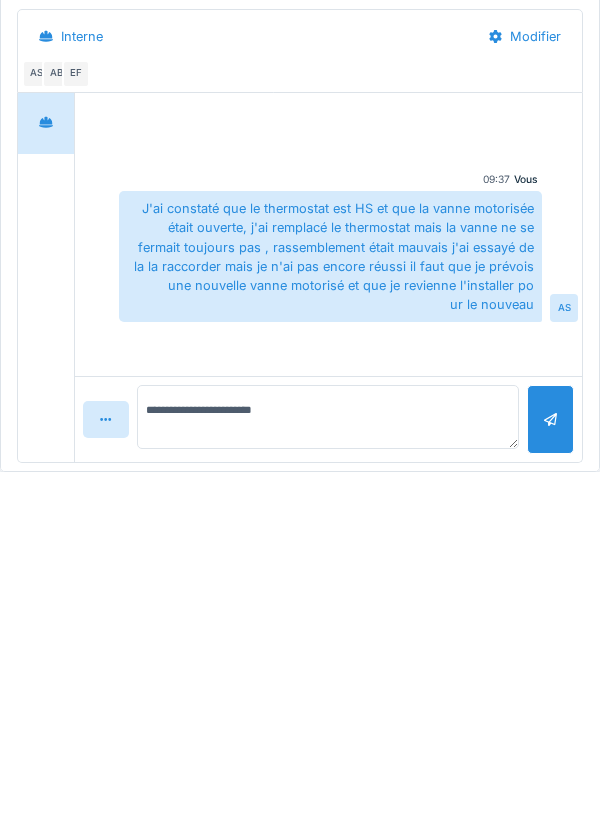 click at bounding box center [550, 771] 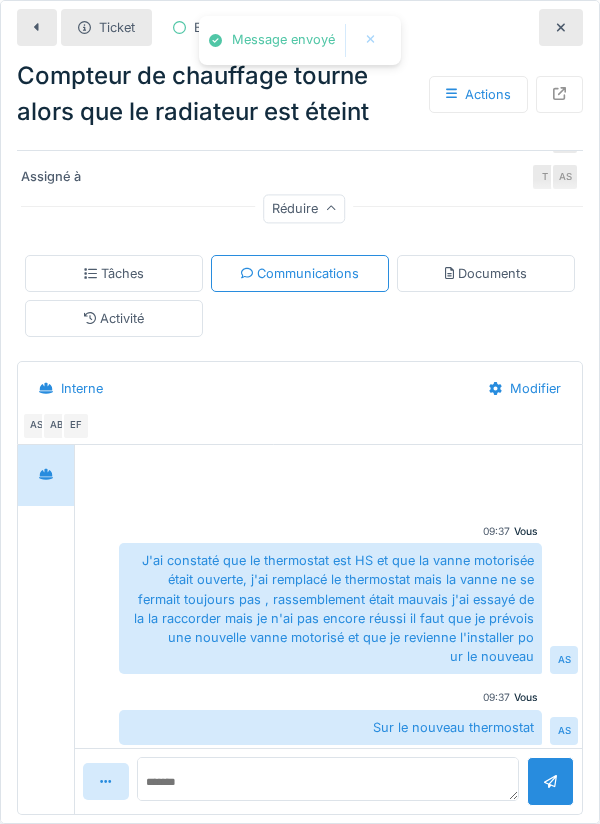 scroll, scrollTop: 5, scrollLeft: 0, axis: vertical 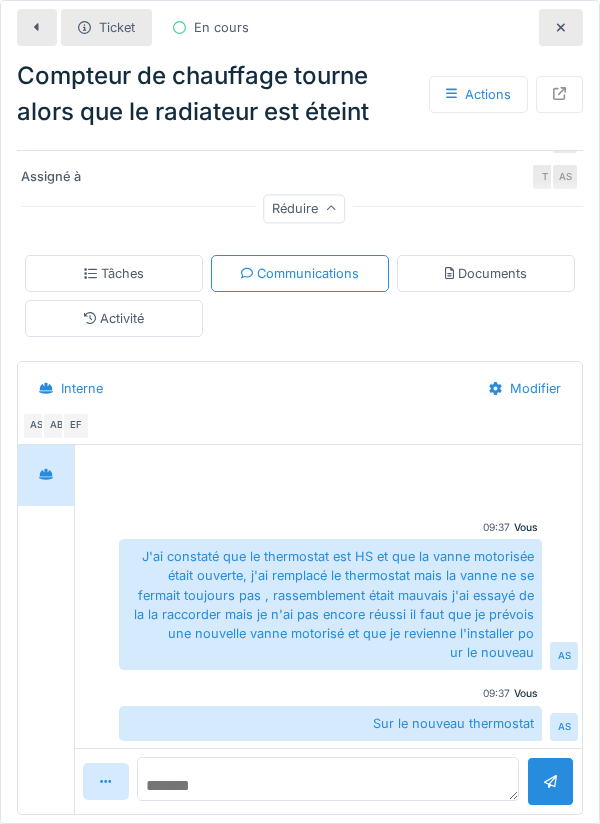 click at bounding box center [328, 779] 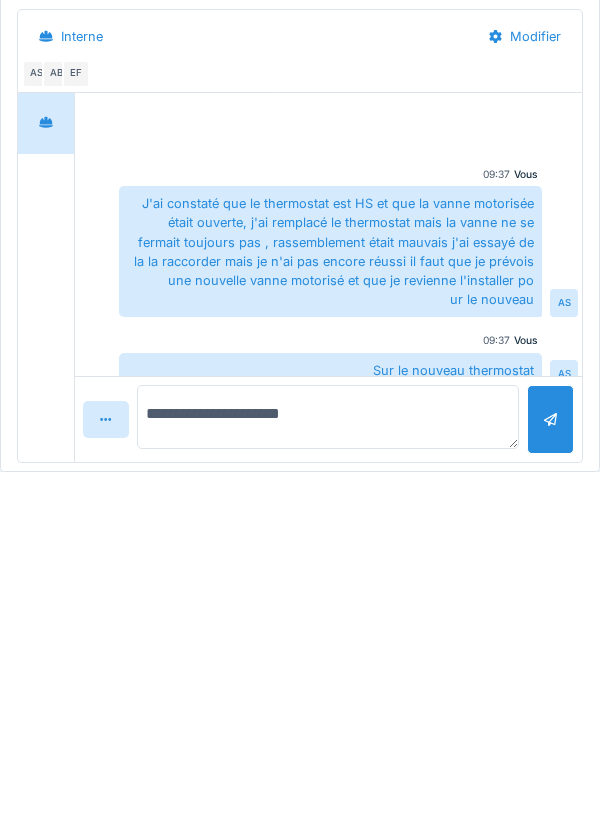 type on "**********" 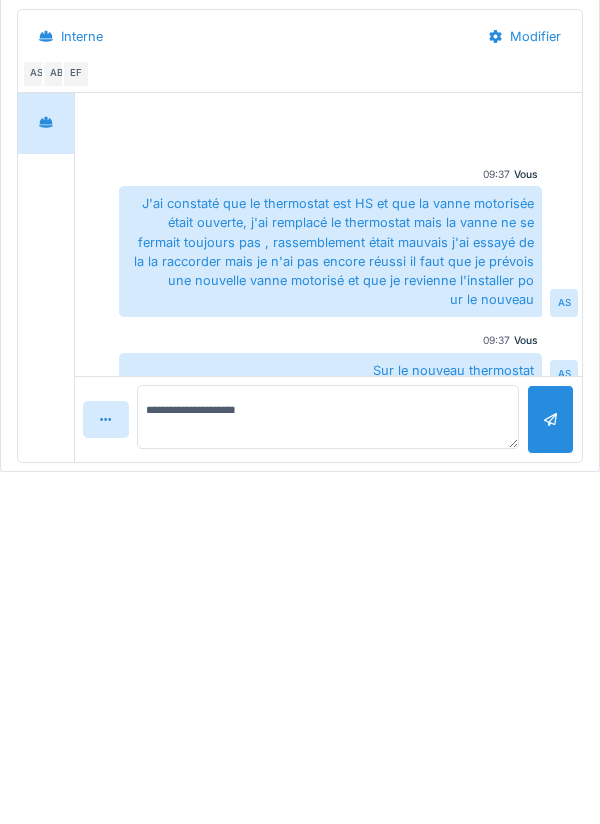 click at bounding box center [550, 771] 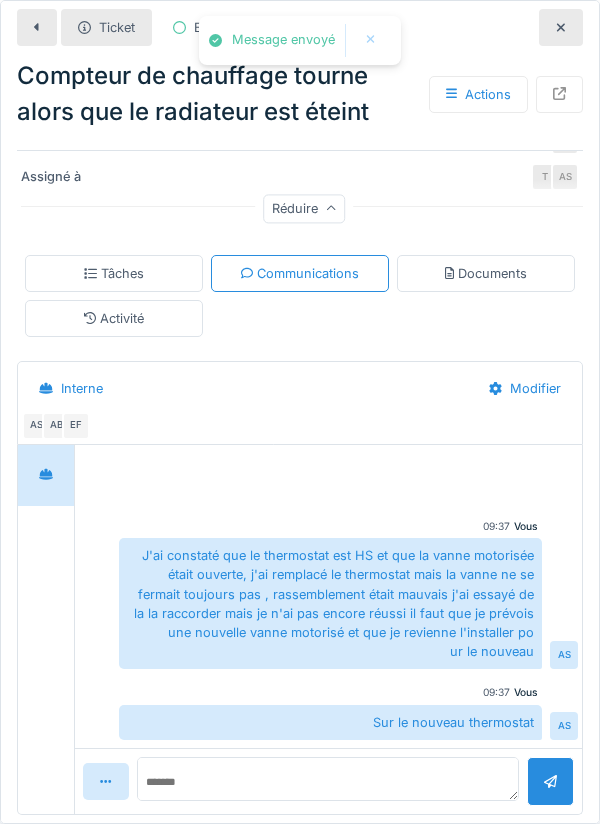 scroll, scrollTop: 76, scrollLeft: 0, axis: vertical 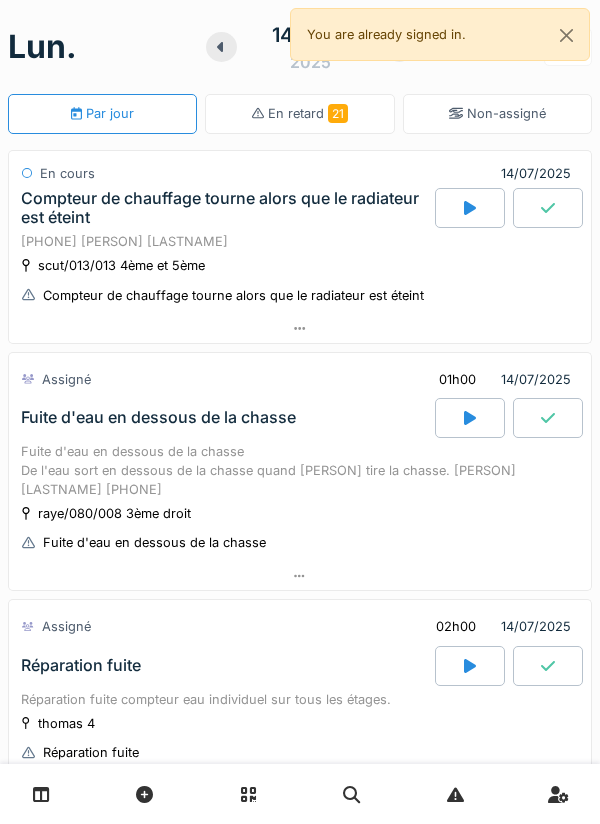 click at bounding box center [300, 328] 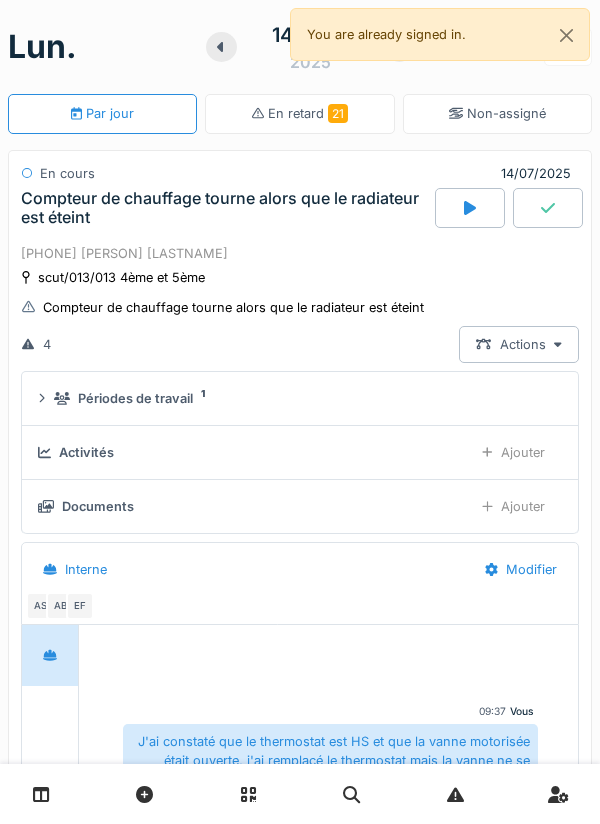 scroll, scrollTop: 70, scrollLeft: 0, axis: vertical 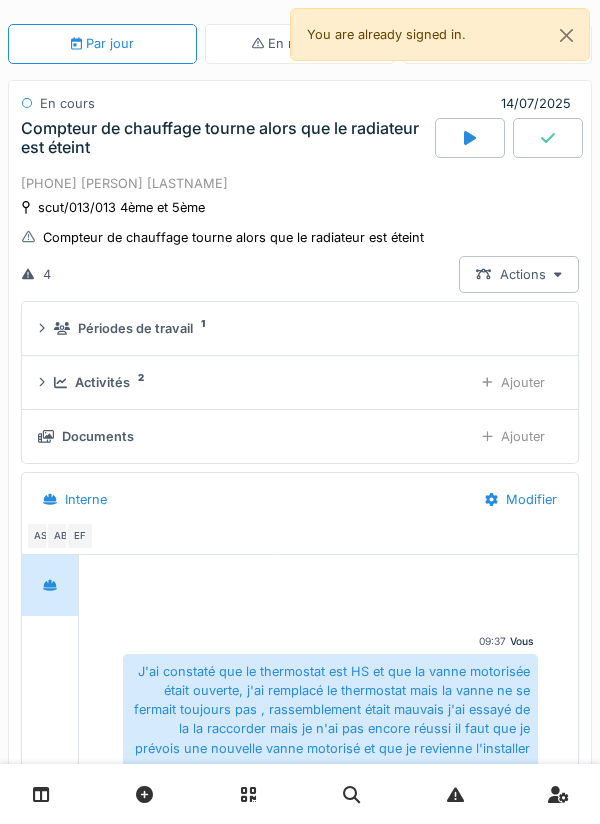 click on "Ajouter" at bounding box center (513, 382) 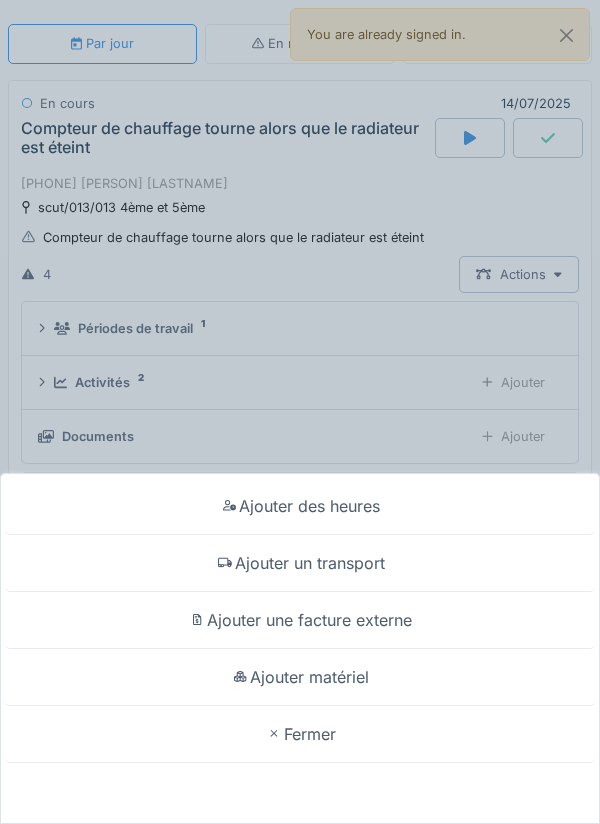 click on "Ajouter matériel" at bounding box center (300, 677) 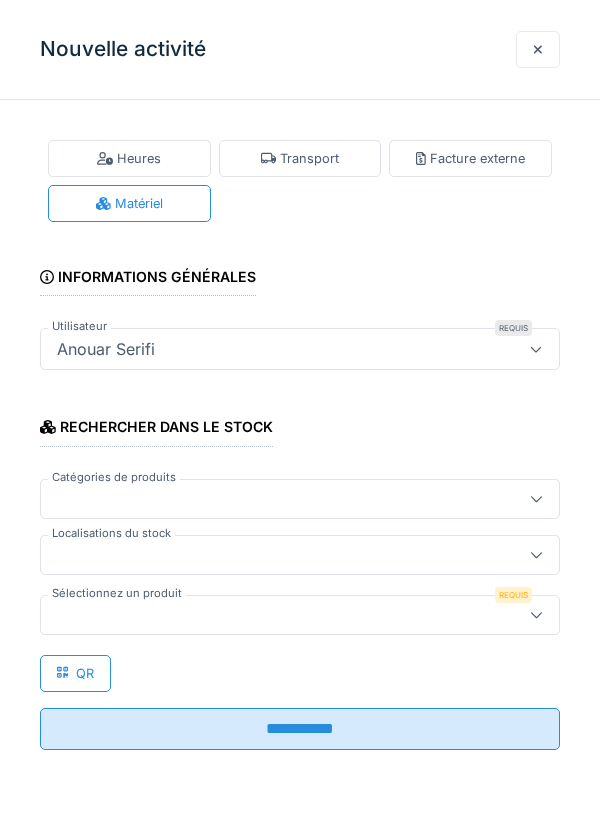 click at bounding box center (300, 555) 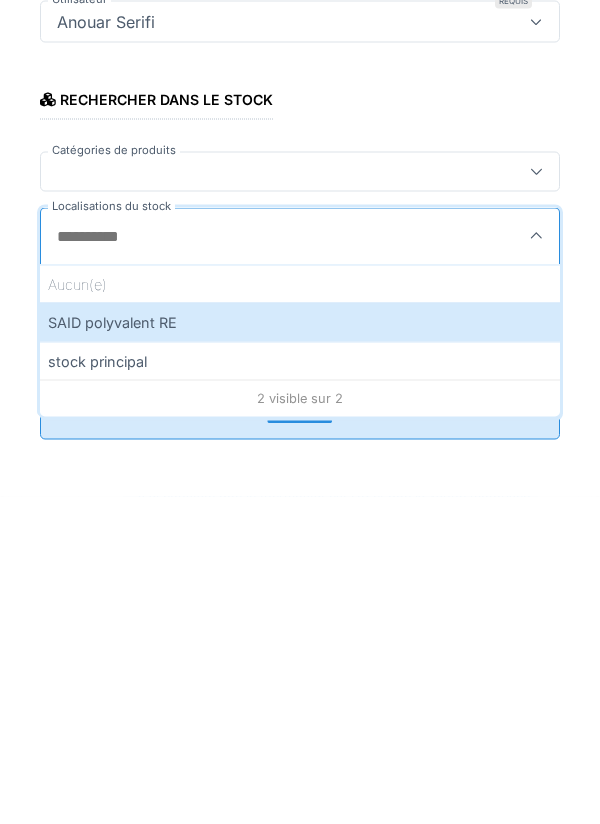 click on "SAID polyvalent RE" at bounding box center [300, 649] 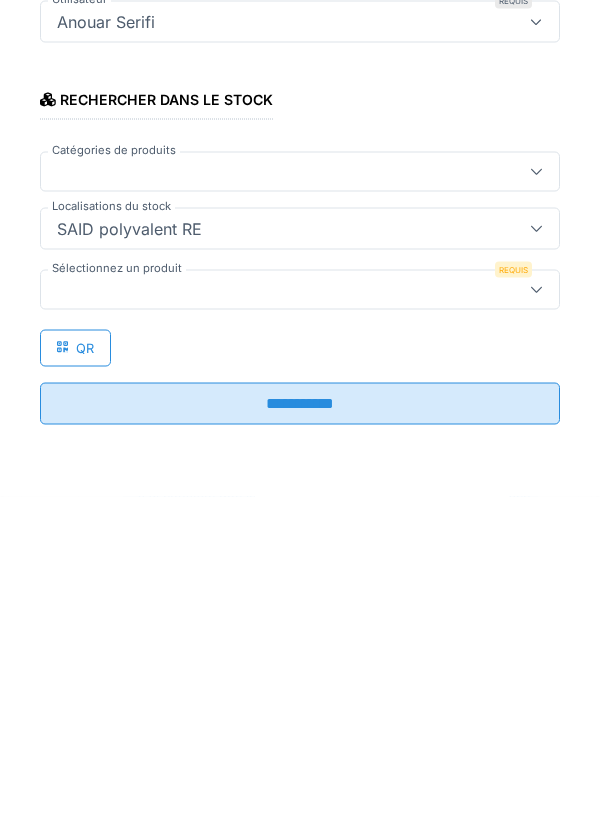 type on "***" 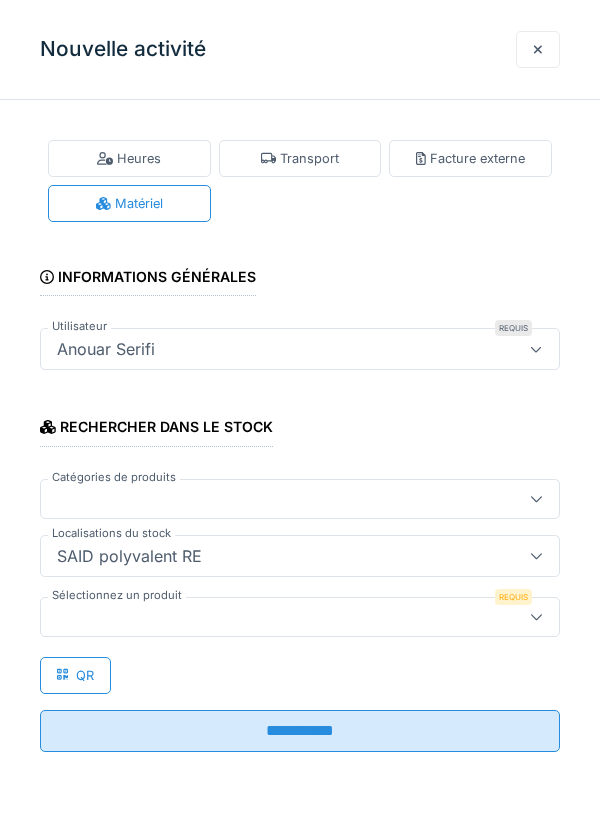 click at bounding box center (300, 617) 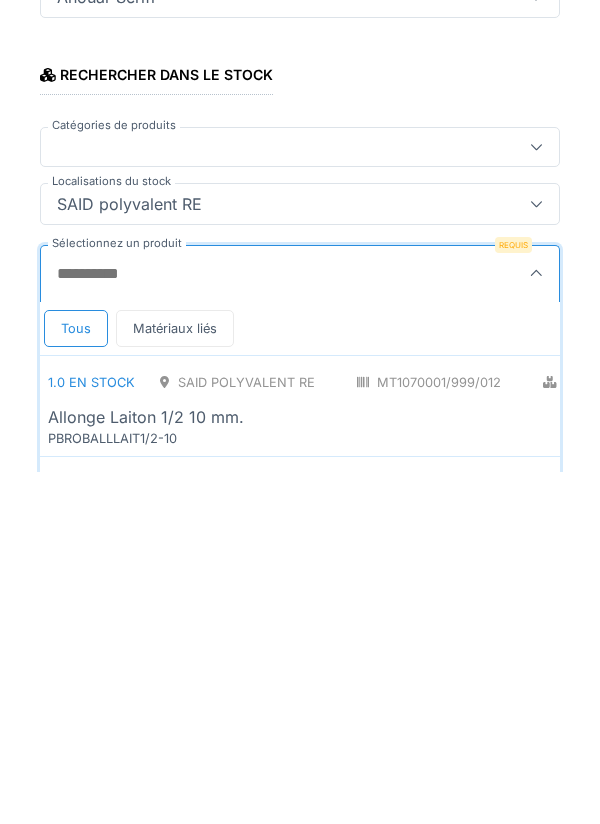 scroll, scrollTop: 1, scrollLeft: 0, axis: vertical 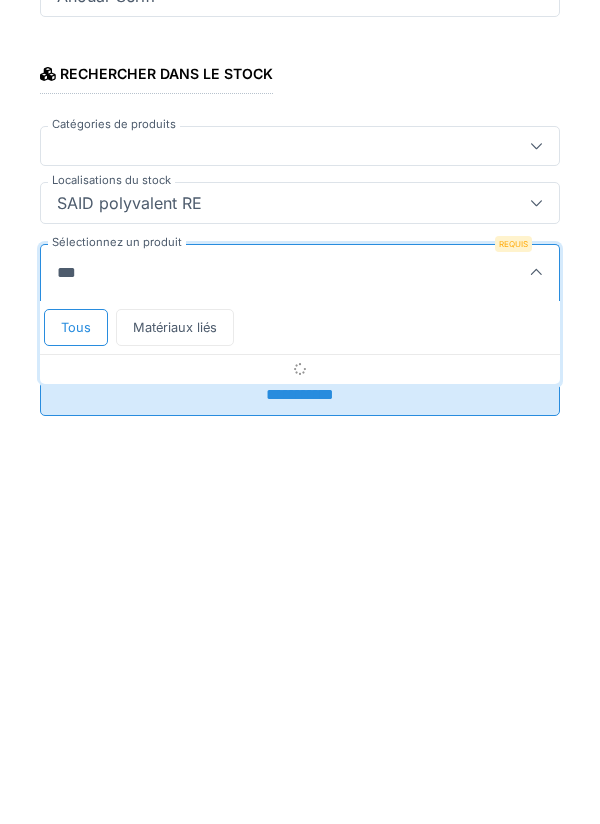 type on "****" 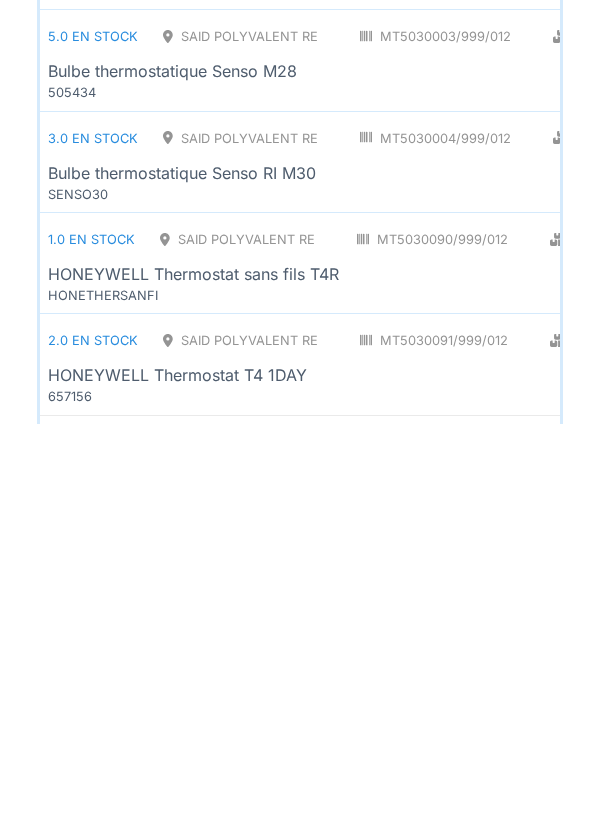 scroll, scrollTop: 426, scrollLeft: 0, axis: vertical 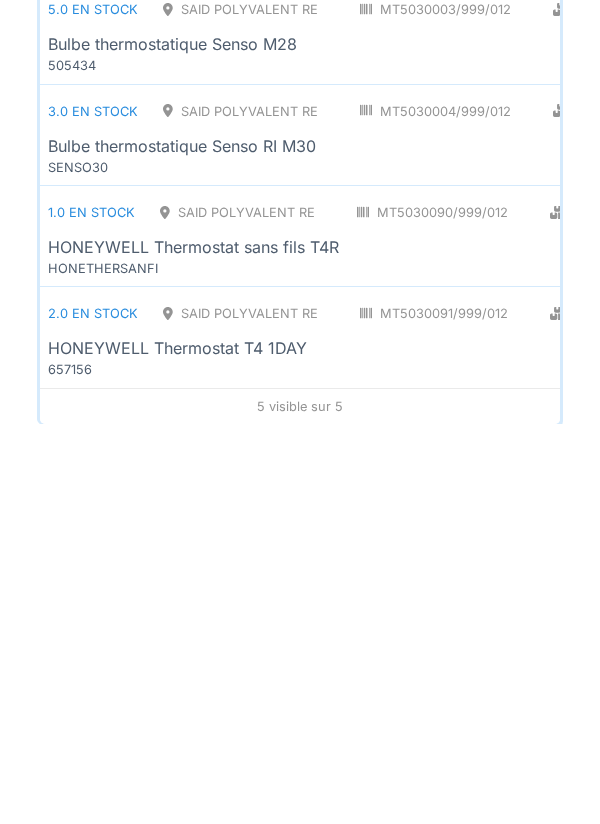 click on "MT5030090/999/012" at bounding box center [433, 612] 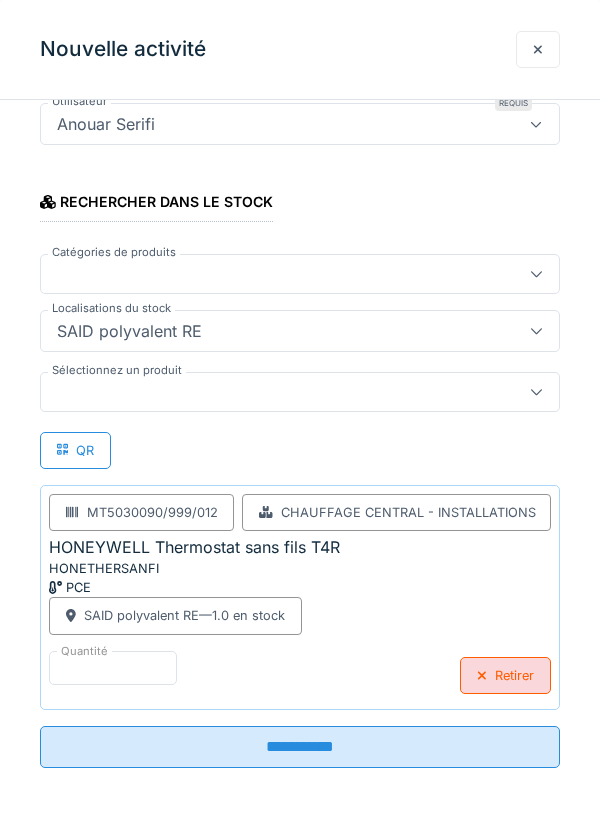 scroll, scrollTop: 225, scrollLeft: 0, axis: vertical 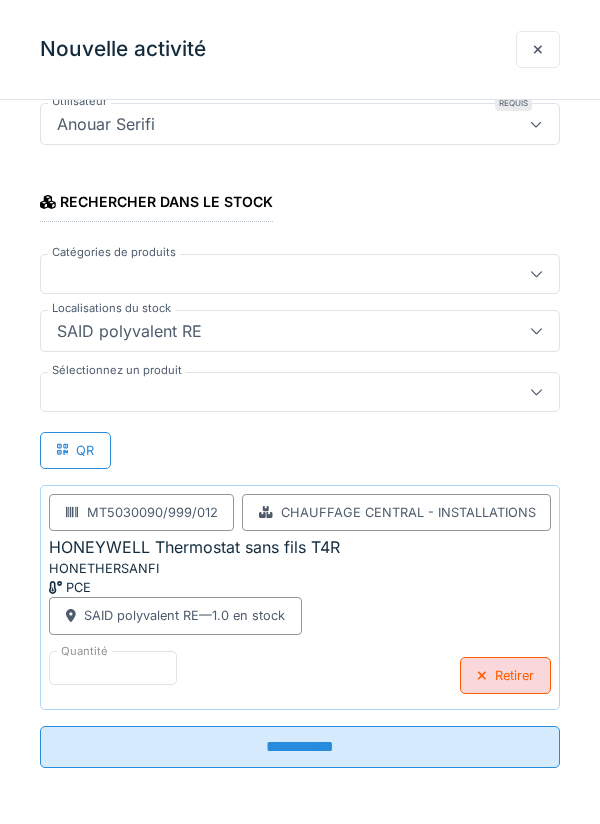 click on "Retirer" at bounding box center [505, 675] 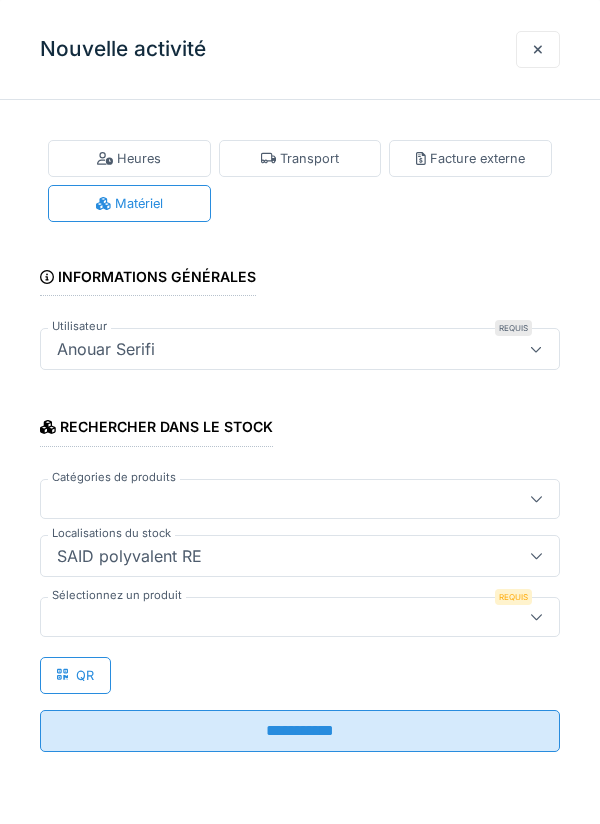 scroll, scrollTop: 0, scrollLeft: 0, axis: both 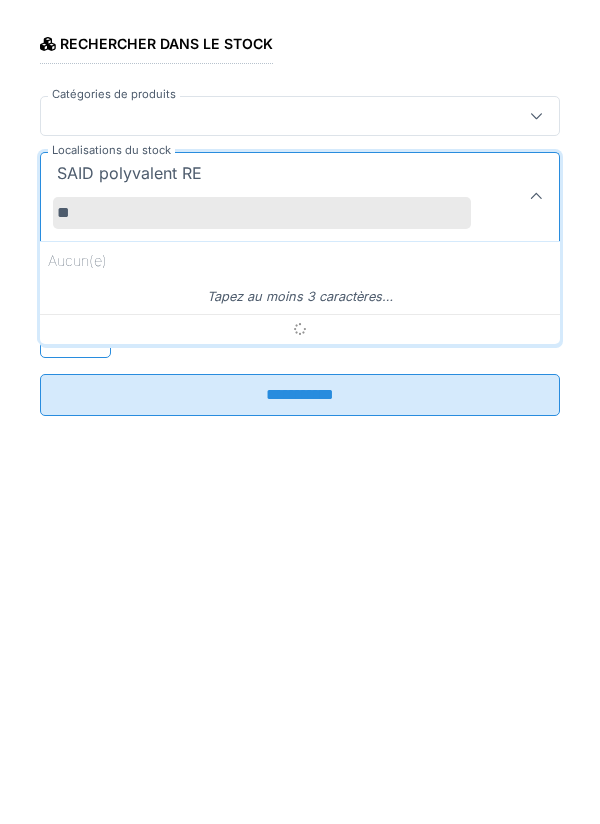 type on "*" 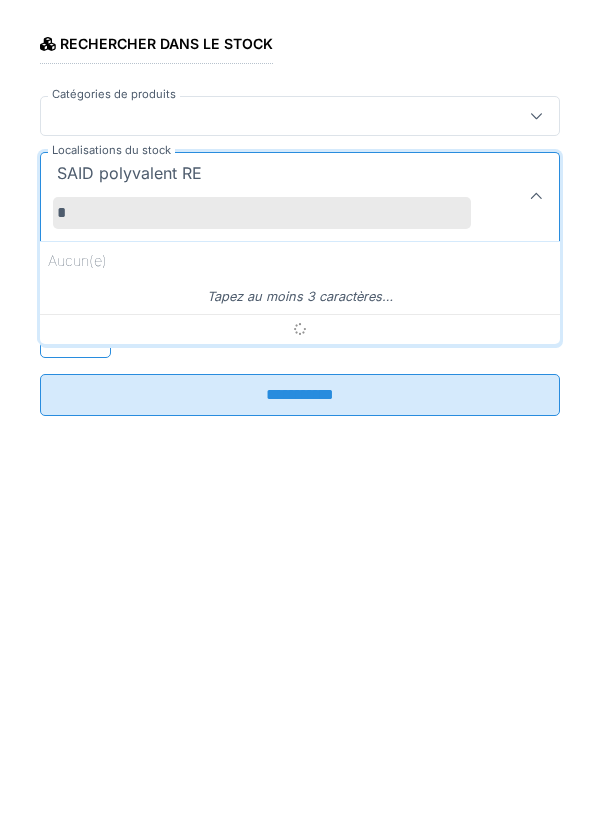 type 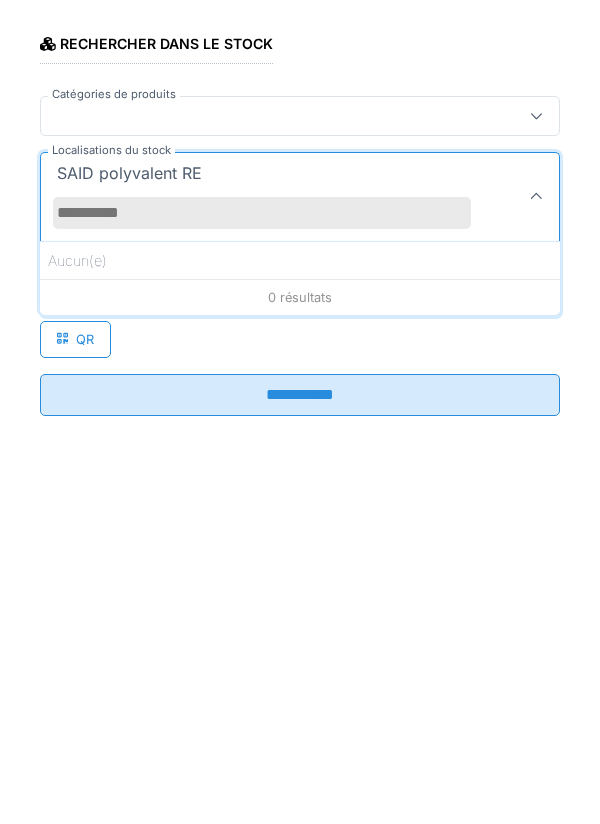click at bounding box center [536, 549] 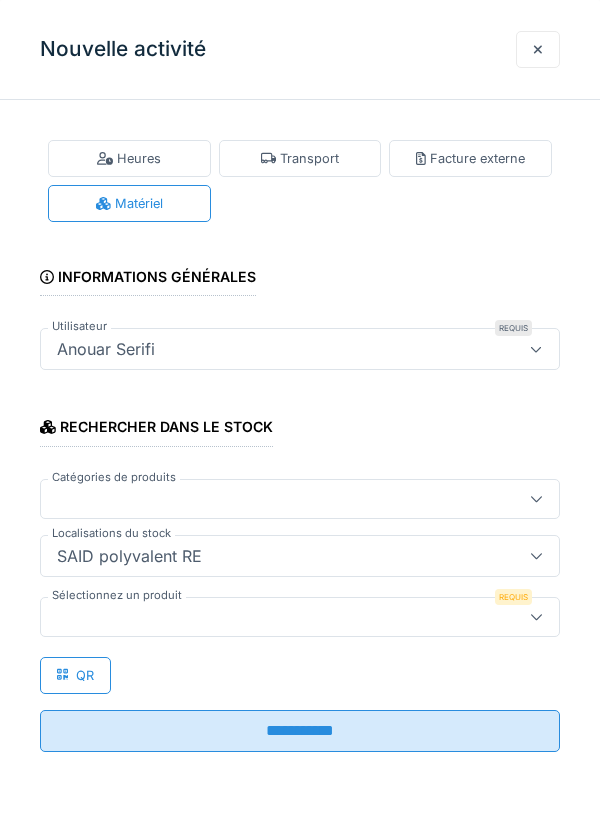 click at bounding box center [274, 617] 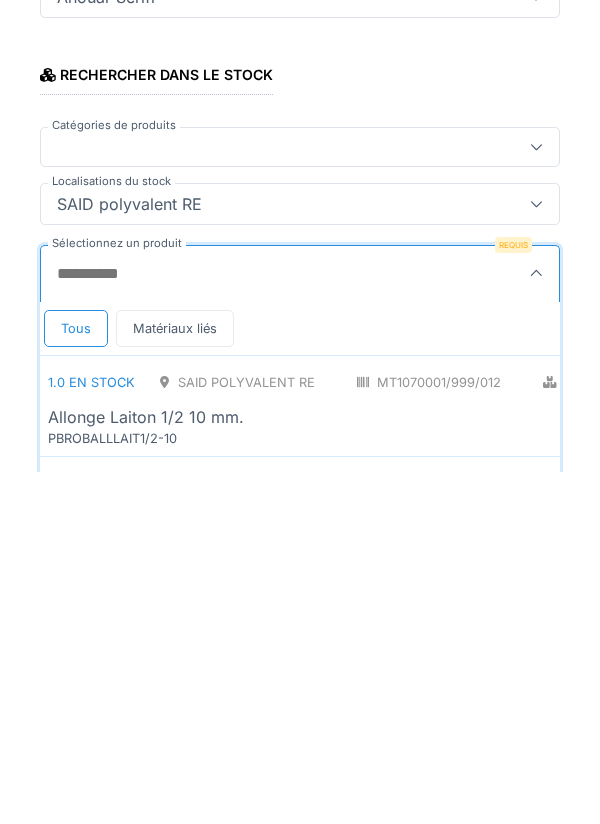 scroll, scrollTop: 1, scrollLeft: 0, axis: vertical 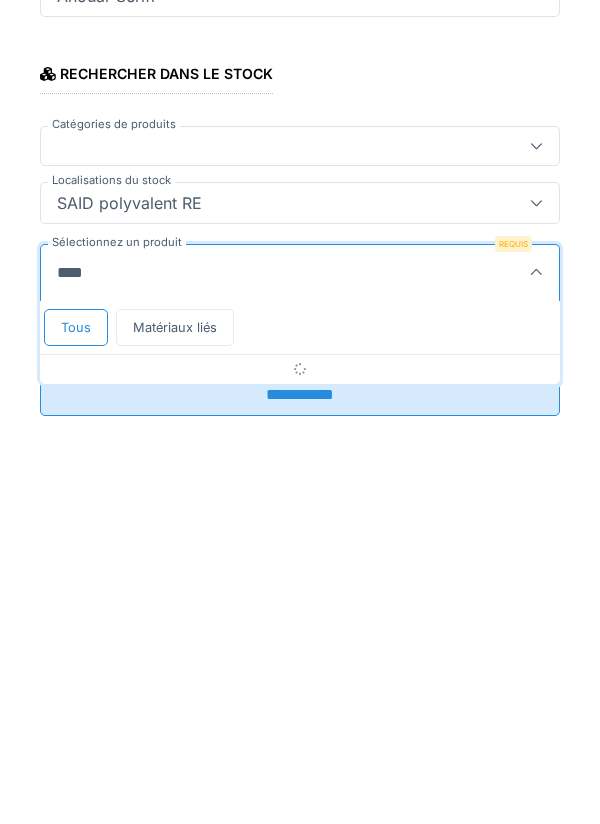 type on "**********" 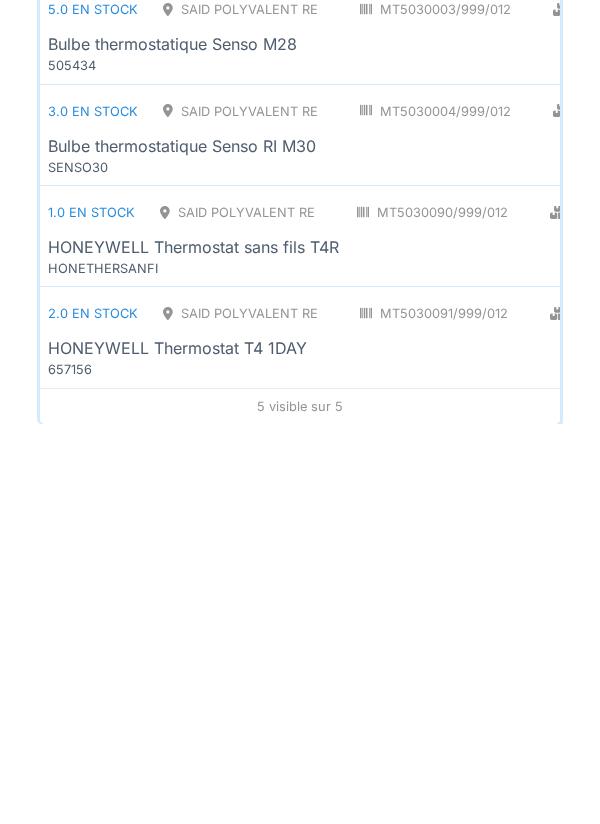 click on "HONEYWELL Thermostat T4 1DAY" at bounding box center [490, 748] 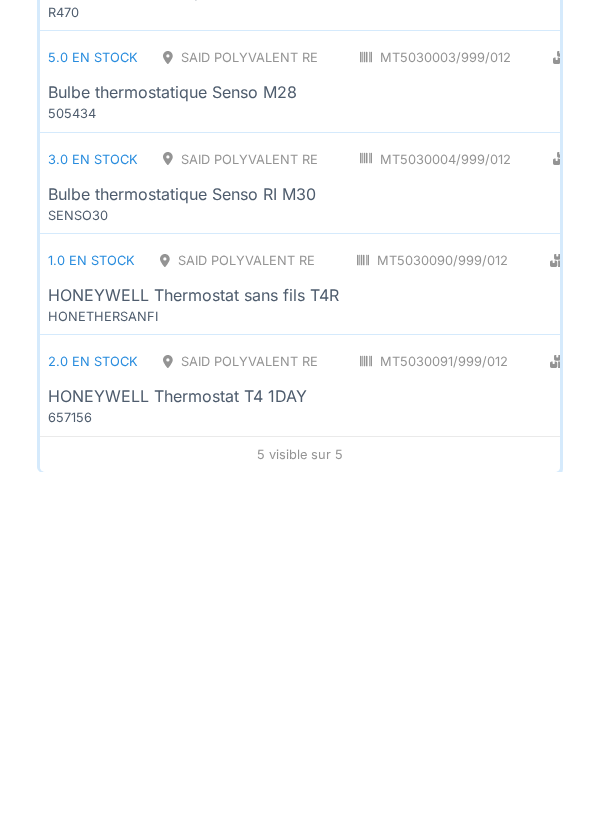 scroll, scrollTop: 225, scrollLeft: 0, axis: vertical 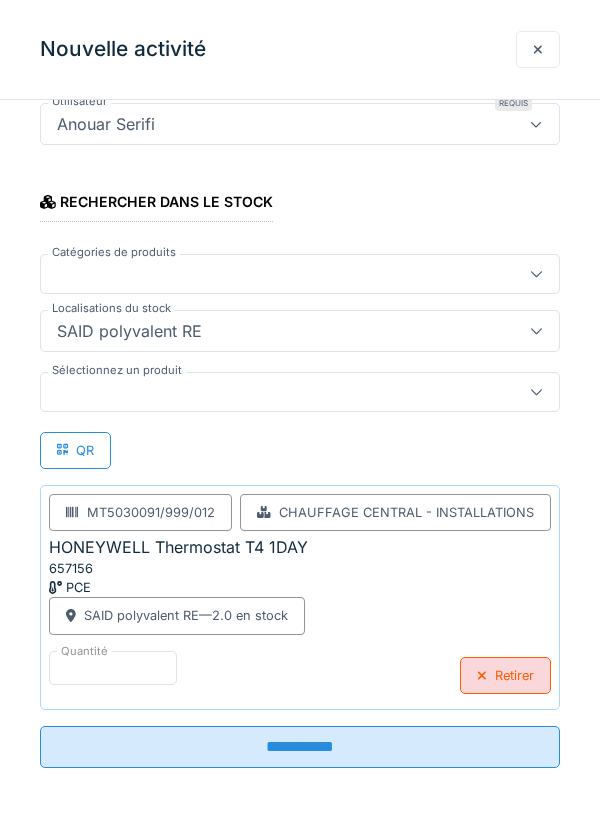 click on "**********" at bounding box center (300, 747) 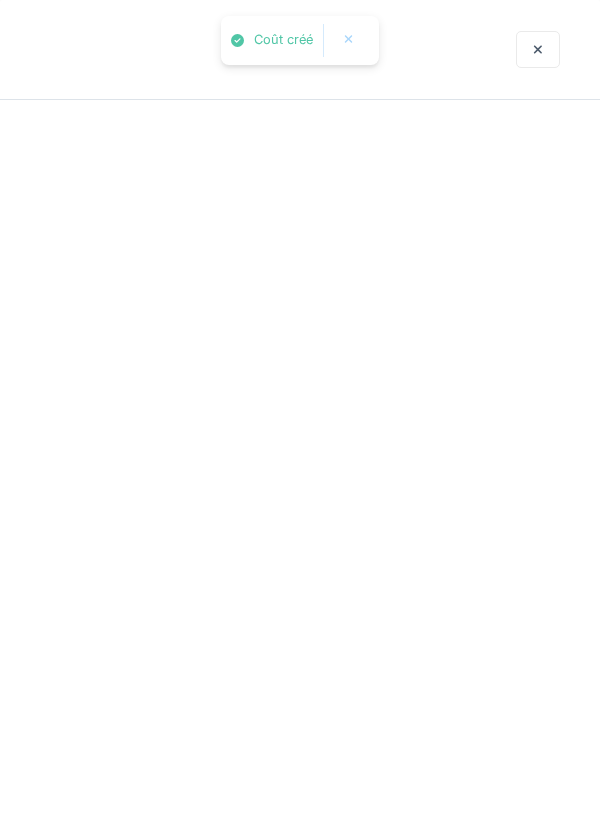 scroll, scrollTop: 0, scrollLeft: 0, axis: both 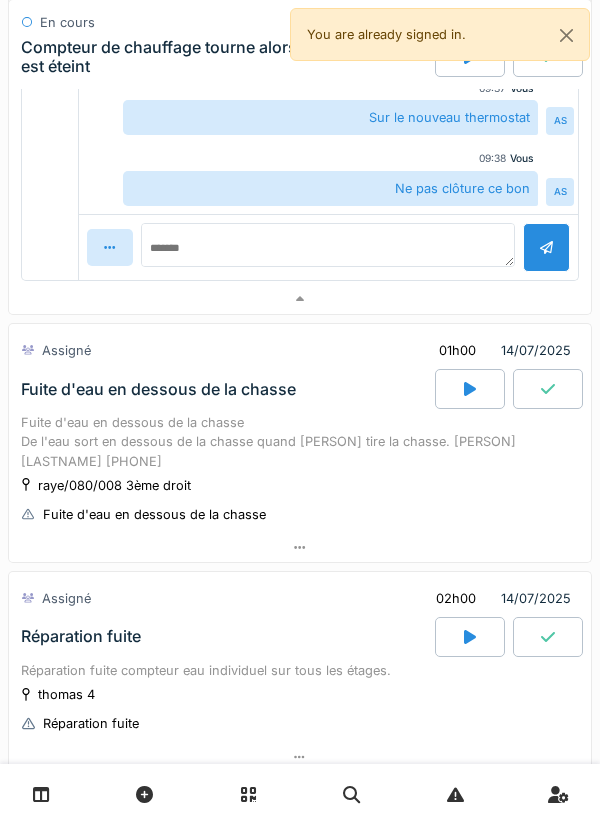 click at bounding box center (470, 389) 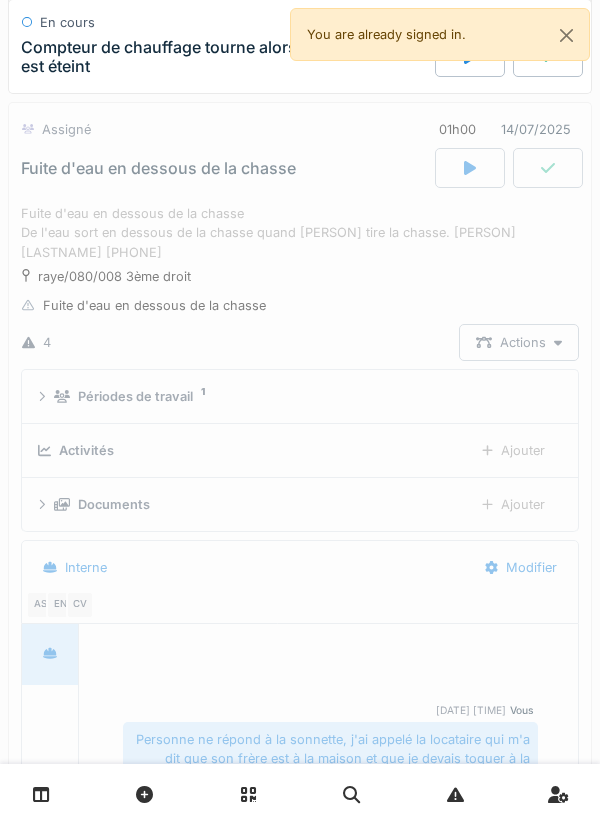 scroll, scrollTop: 1249, scrollLeft: 0, axis: vertical 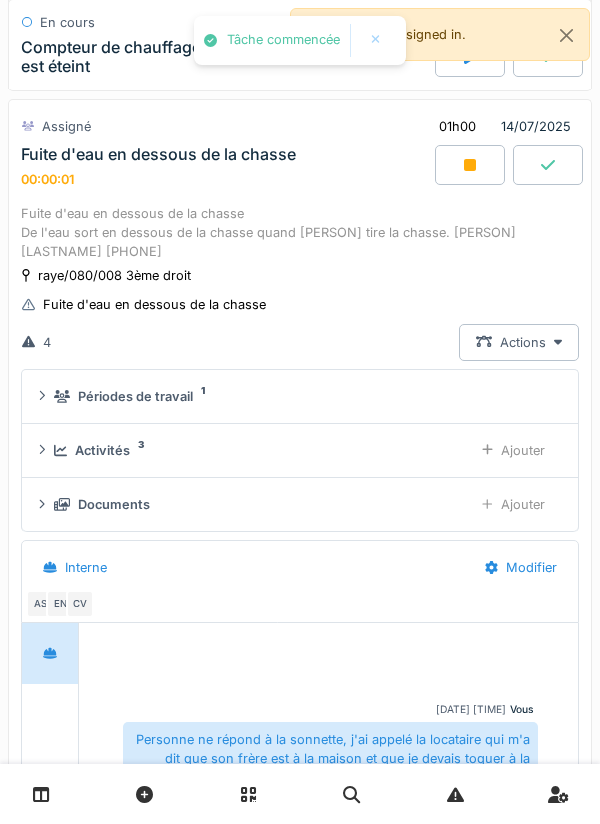 click on "Ajouter" at bounding box center (513, 450) 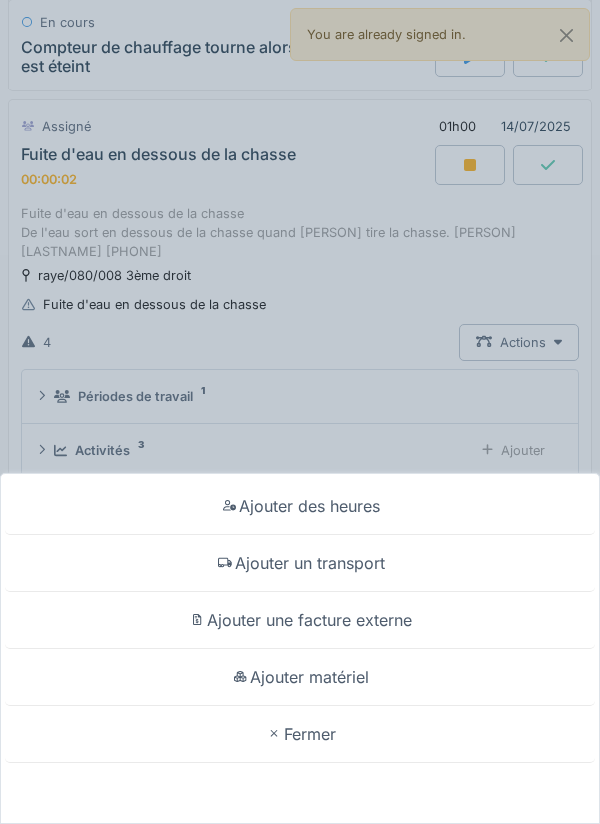 click on "Ajouter un transport" at bounding box center [300, 563] 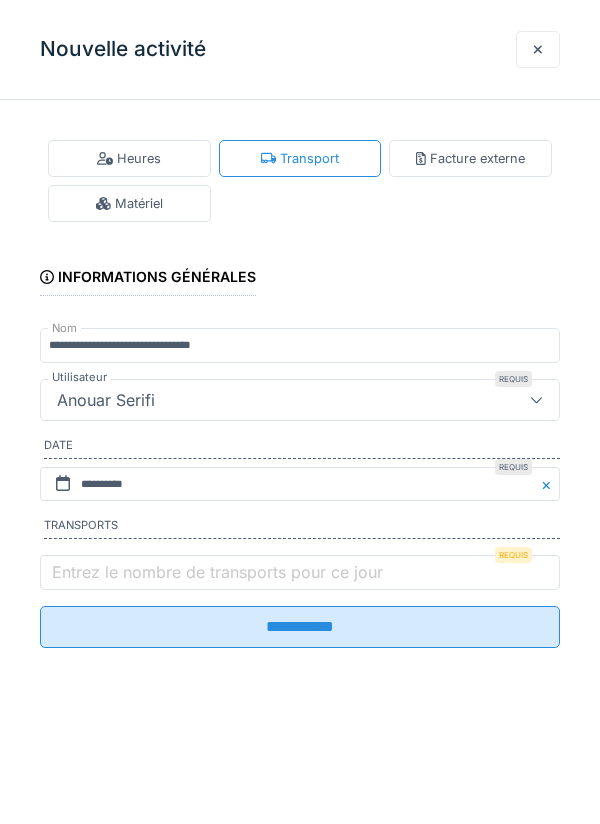 click on "Entrez le nombre de transports pour ce jour" at bounding box center (217, 572) 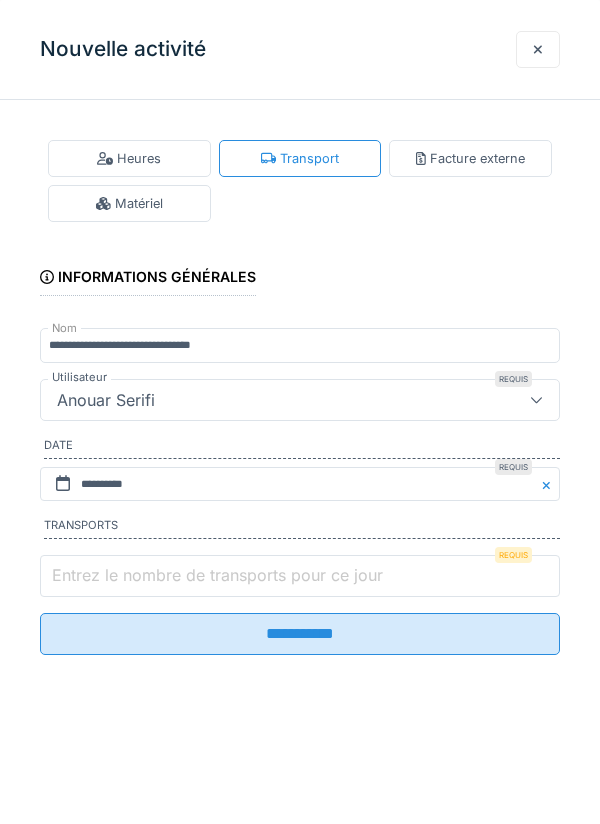 click on "Entrez le nombre de transports pour ce jour" at bounding box center [300, 576] 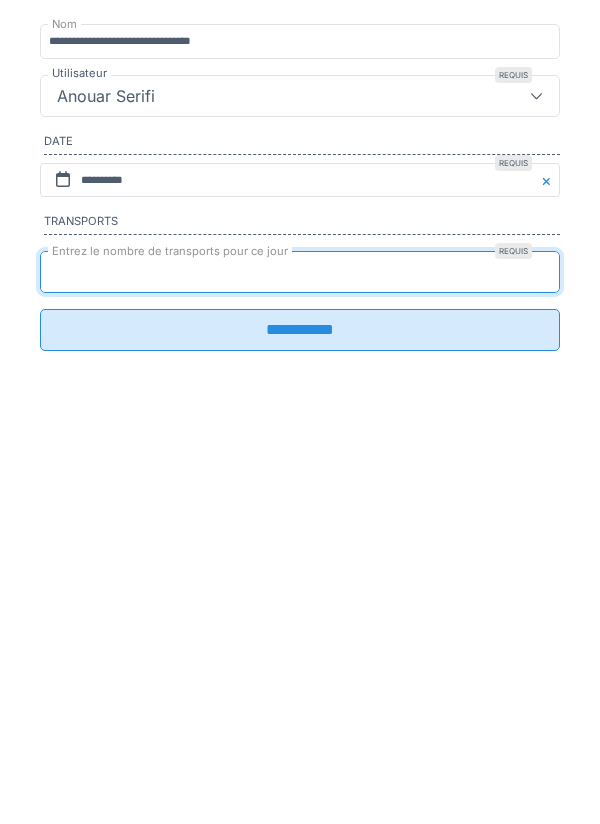type on "*" 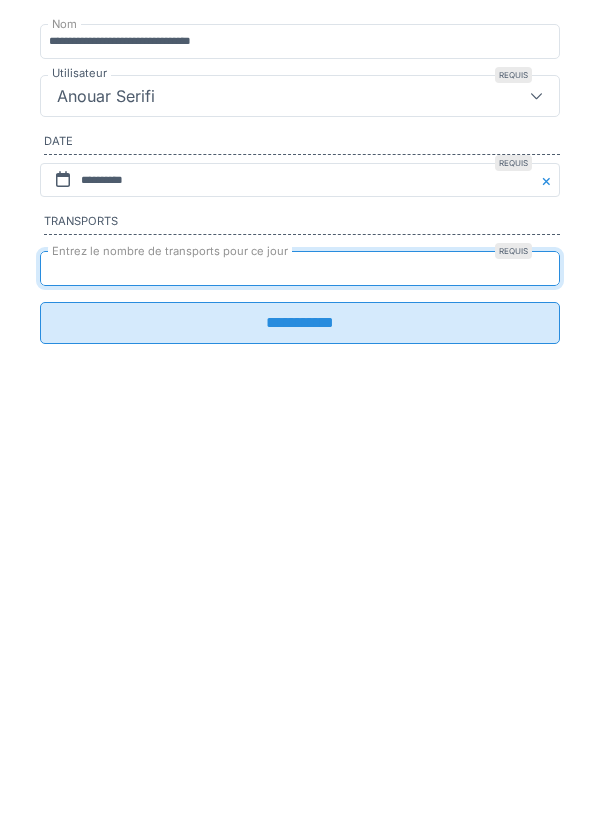click on "**********" at bounding box center [300, 627] 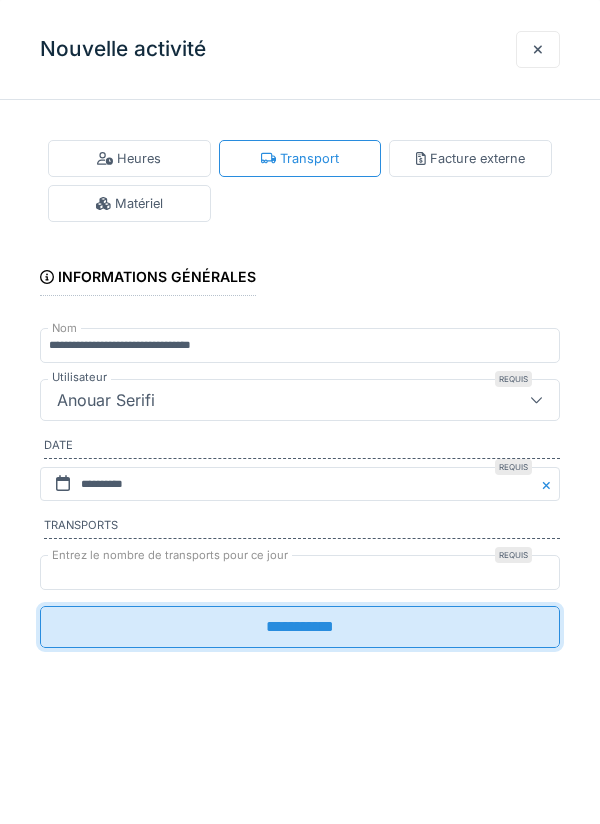 click on "**********" at bounding box center [300, 627] 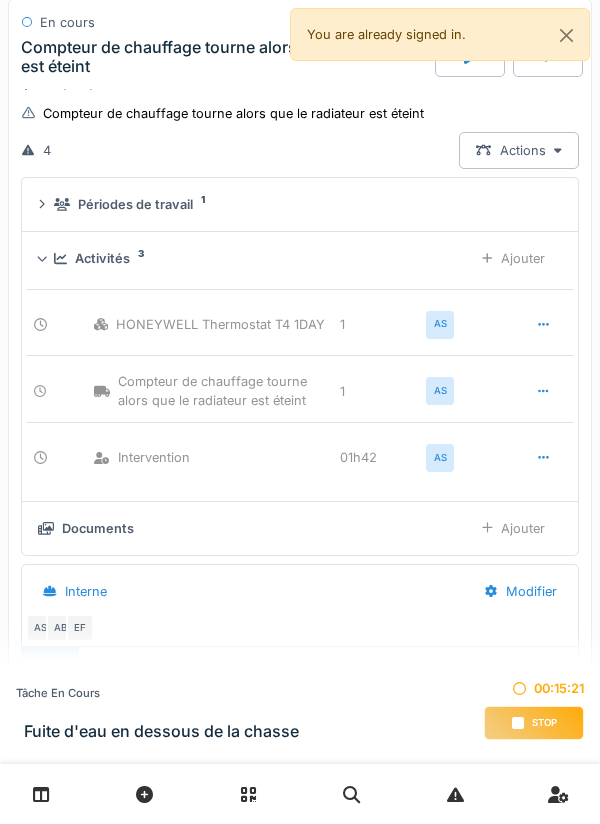 scroll, scrollTop: 0, scrollLeft: 0, axis: both 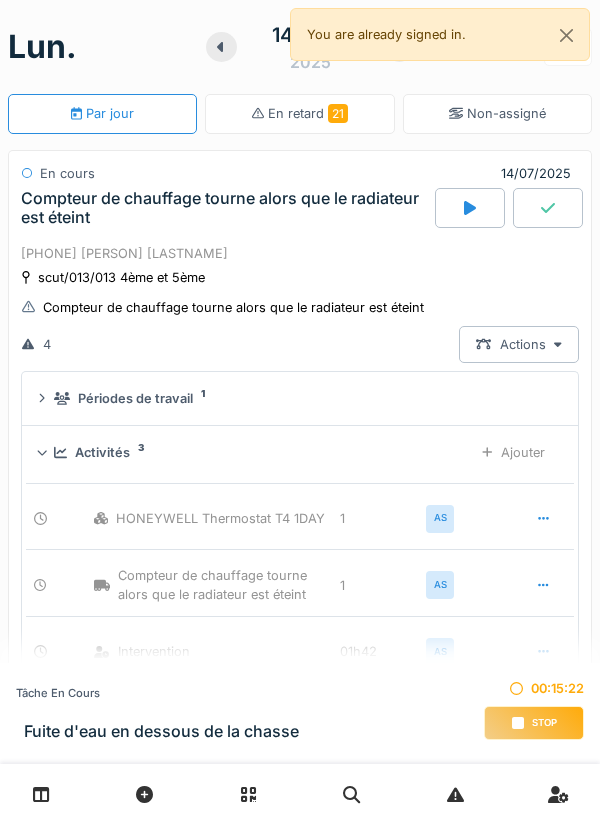 click on "[PHONE] Mme [LAST]" at bounding box center [300, 253] 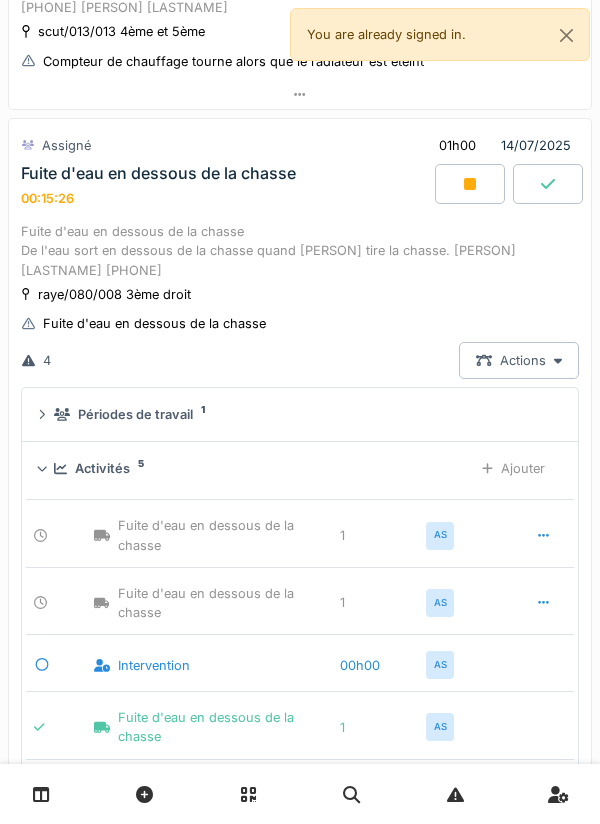 scroll, scrollTop: 0, scrollLeft: 0, axis: both 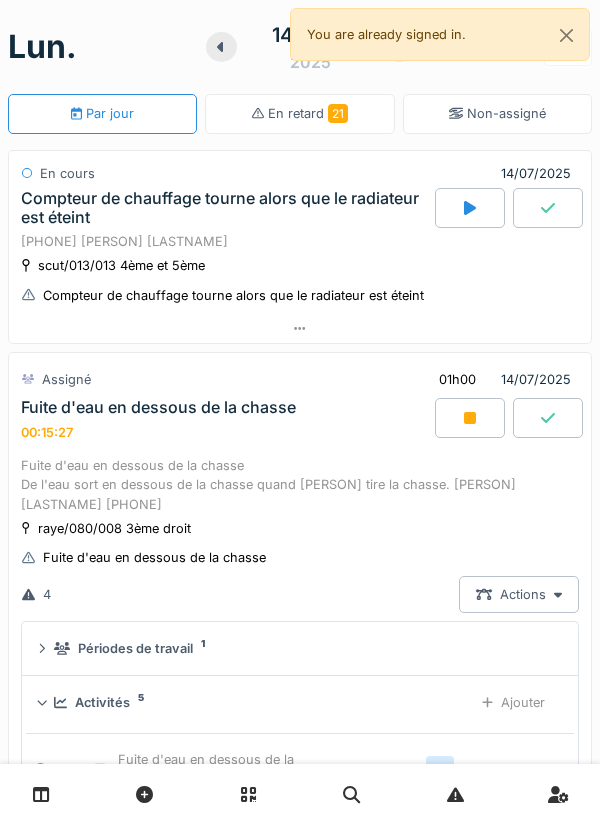 click on "Fuite d'eau en dessous de la chasse 00:15:27" at bounding box center (226, 419) 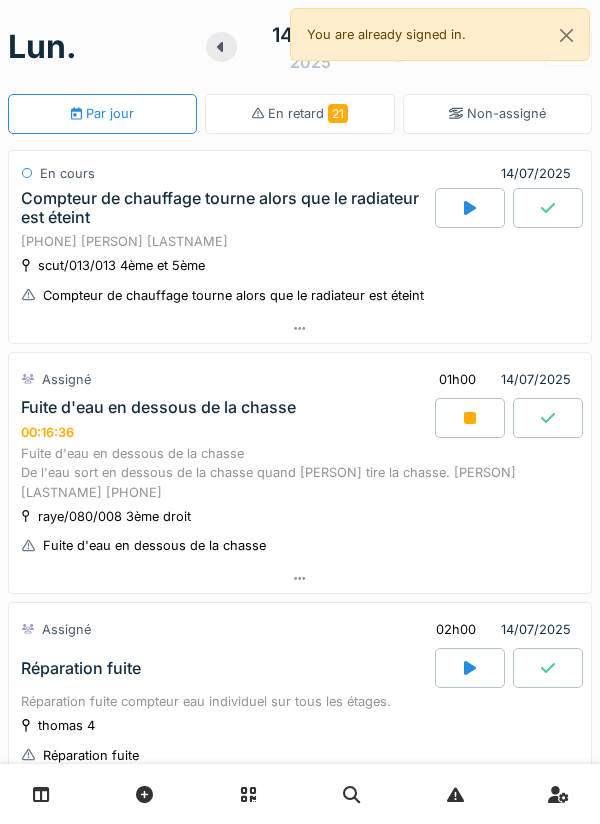 click at bounding box center (470, 418) 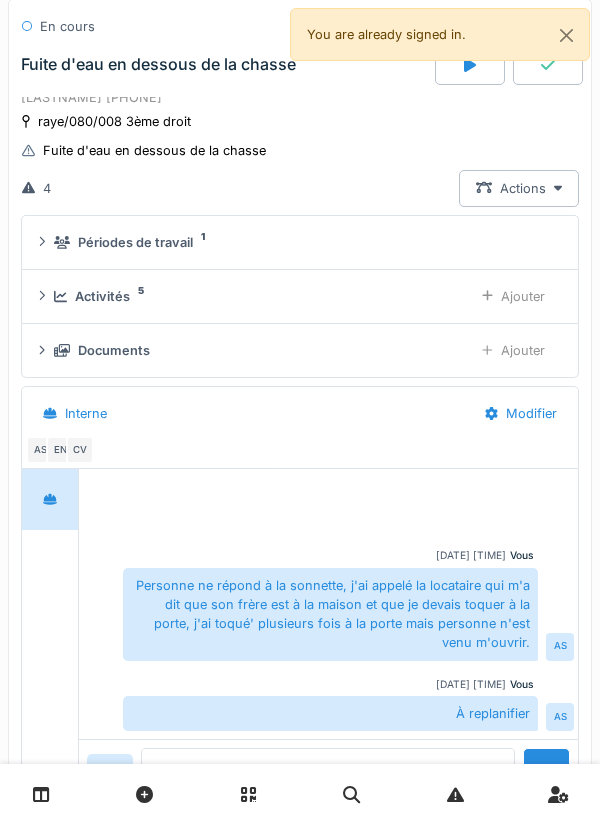 scroll, scrollTop: 400, scrollLeft: 0, axis: vertical 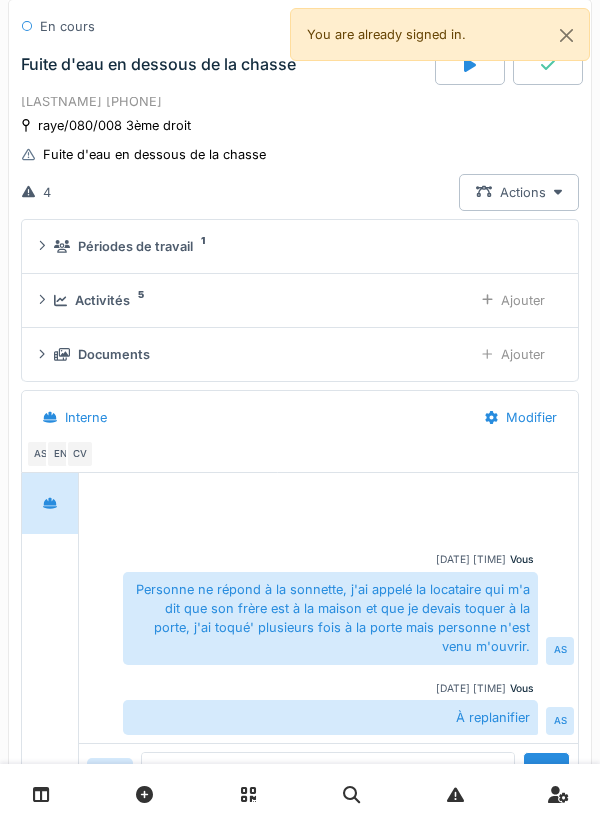 click on "Activités 5" at bounding box center (255, 300) 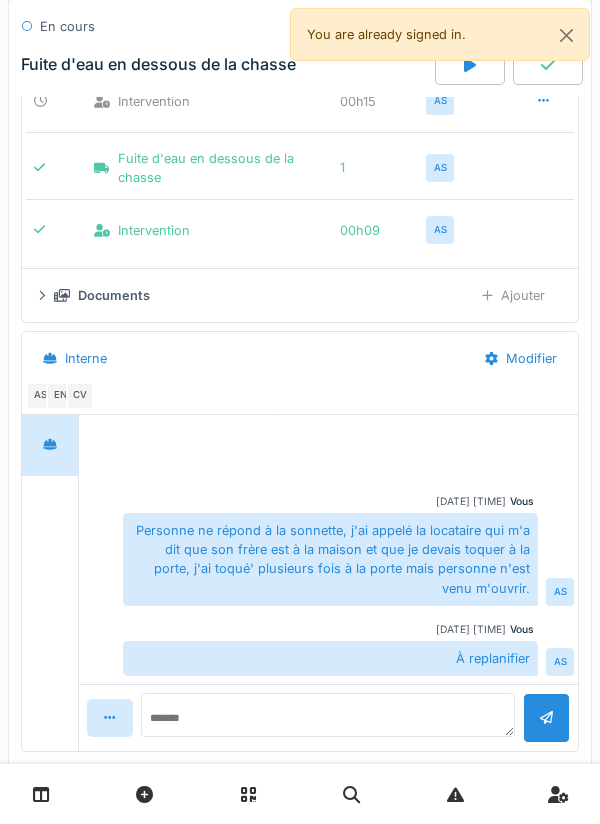 scroll, scrollTop: 885, scrollLeft: 0, axis: vertical 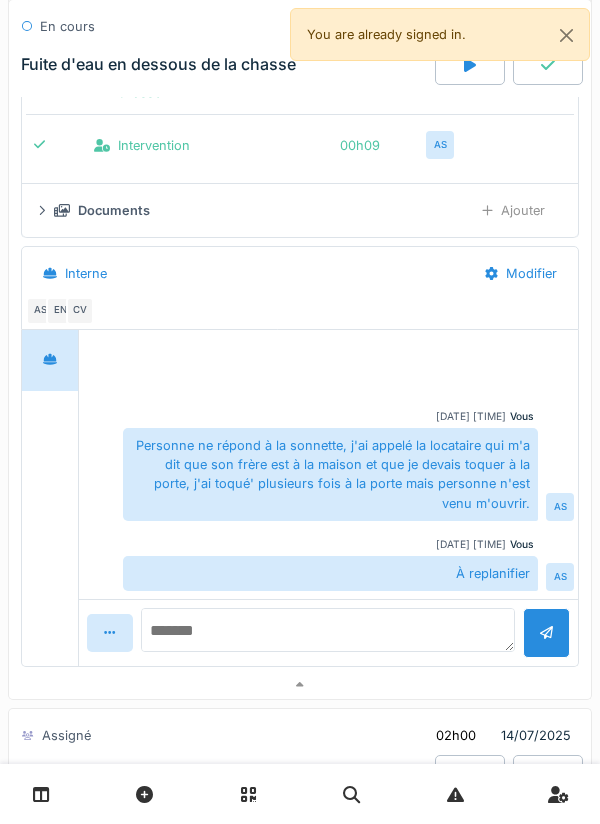 click at bounding box center [328, 630] 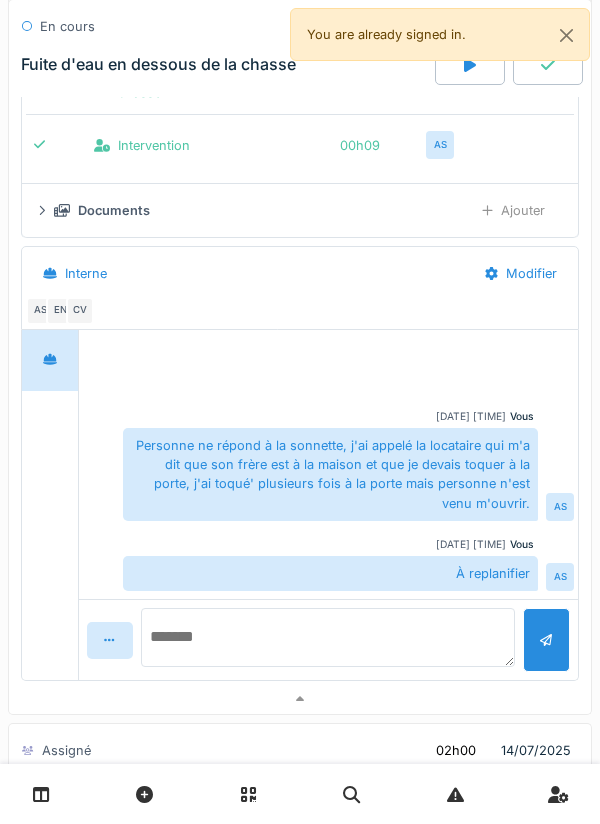 scroll, scrollTop: 0, scrollLeft: 0, axis: both 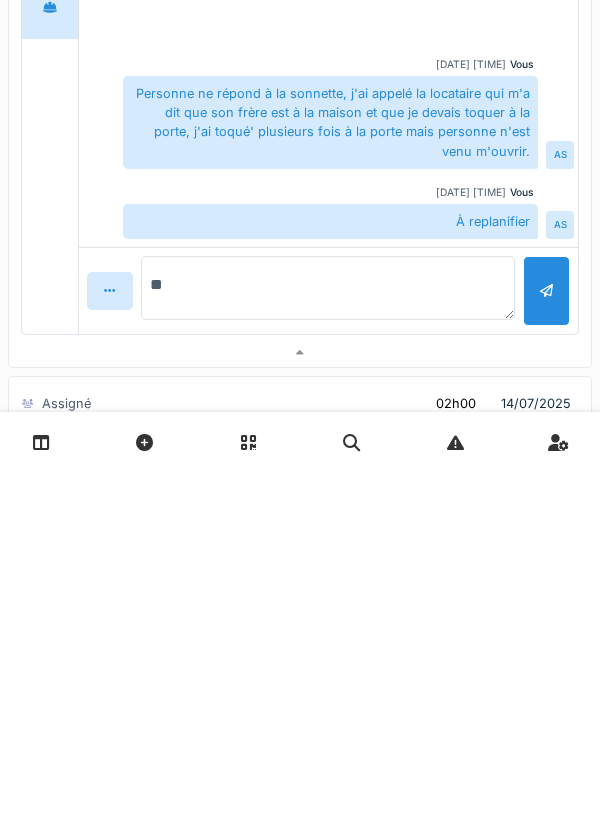 type on "*" 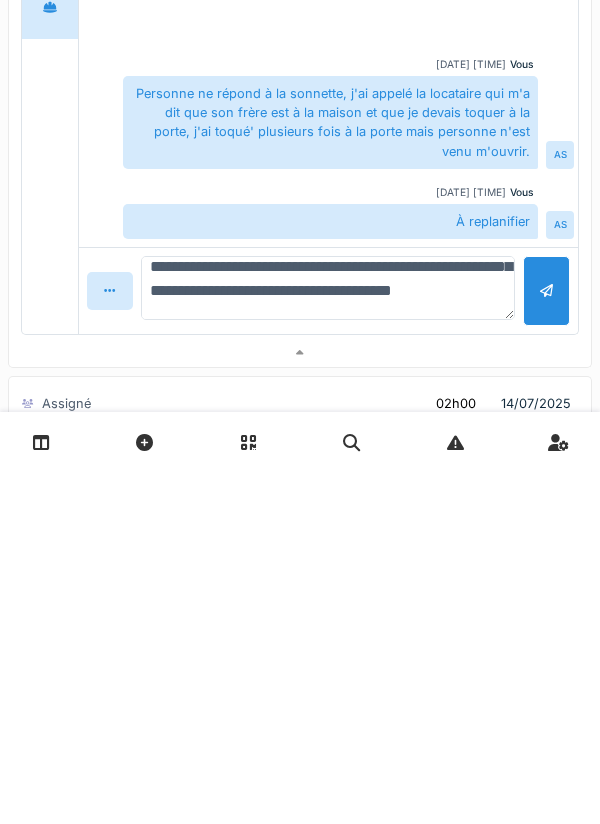 scroll, scrollTop: 138, scrollLeft: 0, axis: vertical 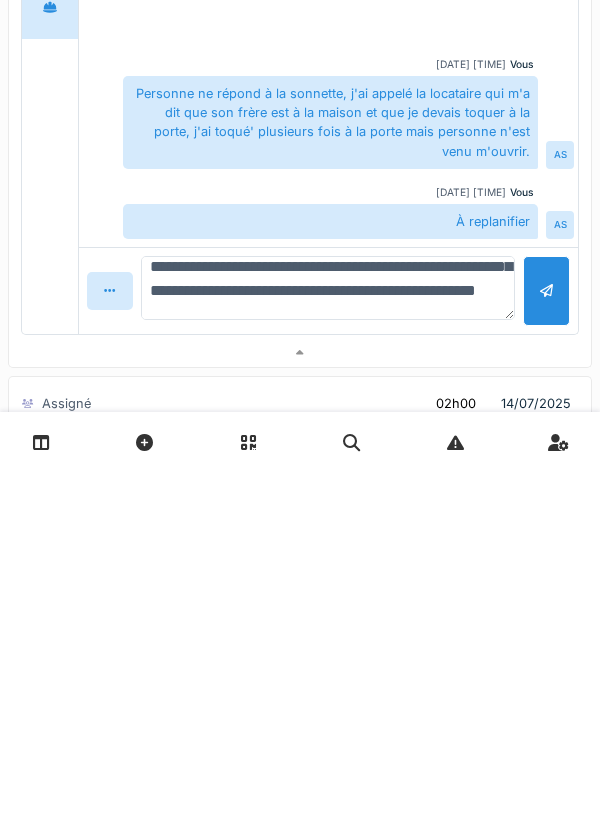 click on "**********" at bounding box center [328, 640] 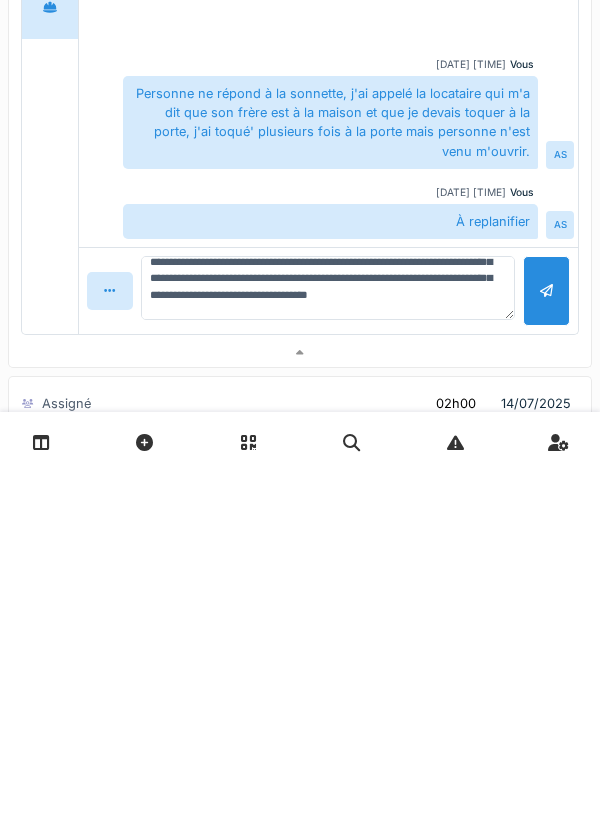 click at bounding box center (546, 642) 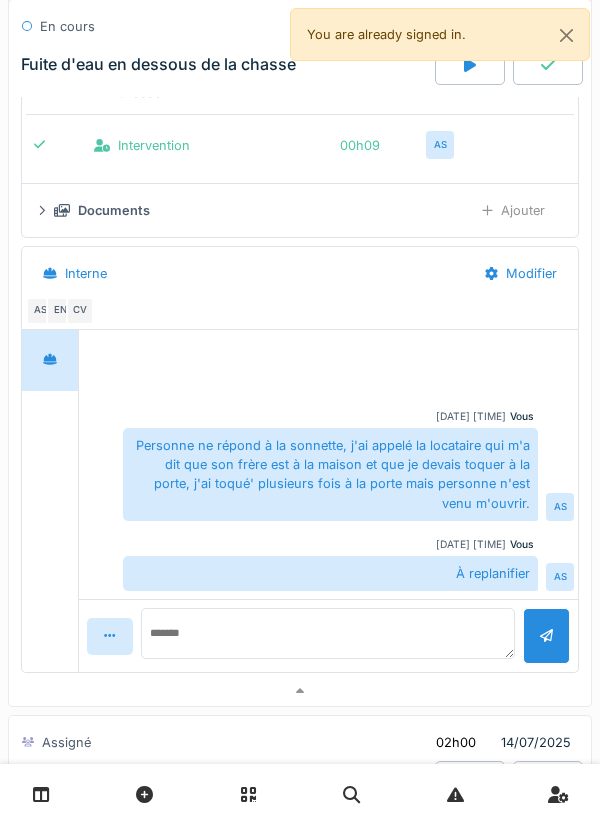 scroll, scrollTop: 0, scrollLeft: 0, axis: both 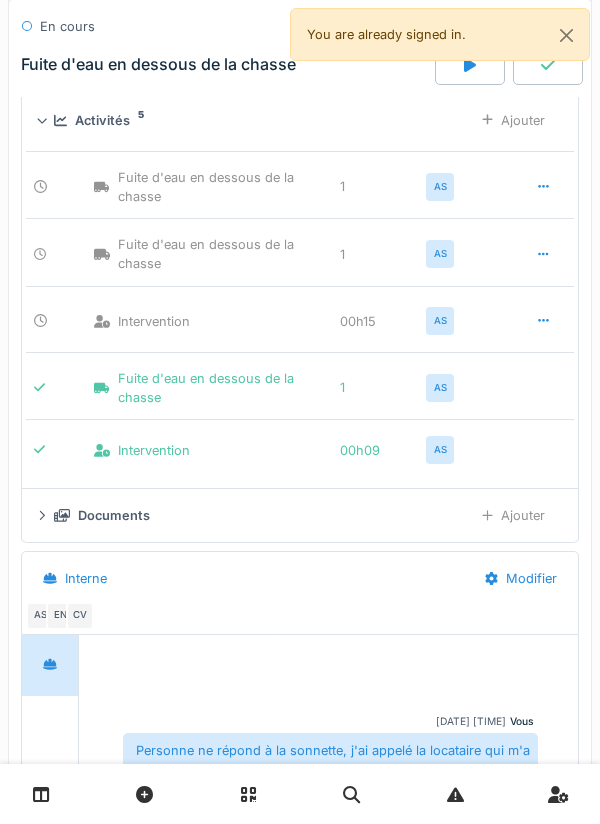 click on "Ajouter" at bounding box center [513, 515] 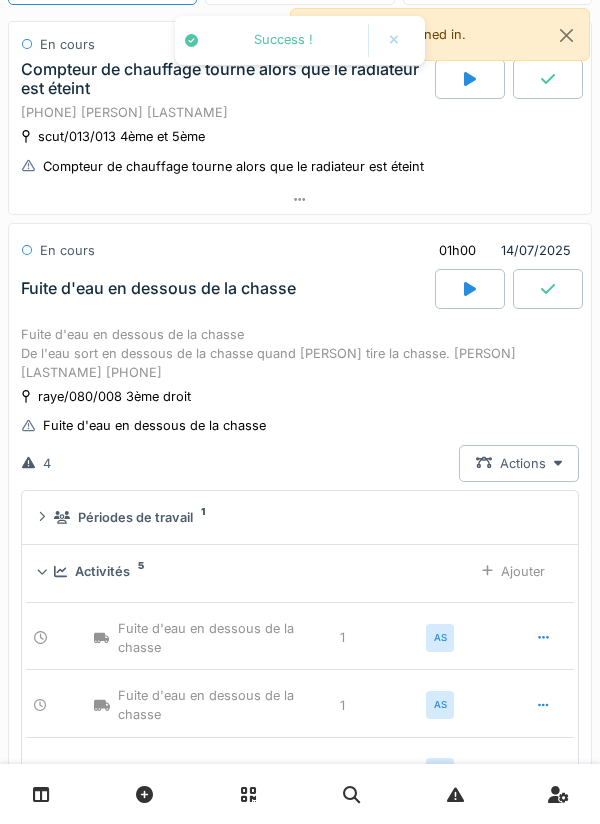 scroll, scrollTop: 181, scrollLeft: 0, axis: vertical 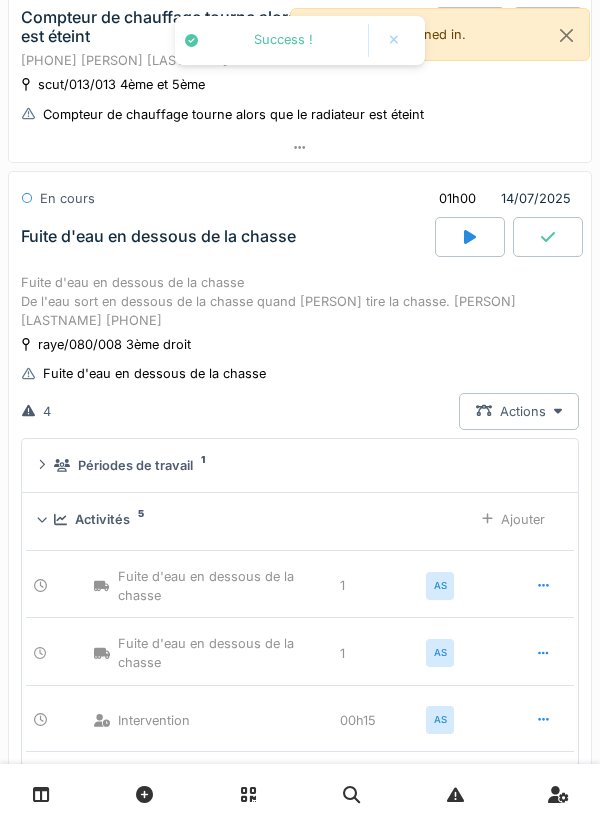 click on "Ajouter" at bounding box center (513, 519) 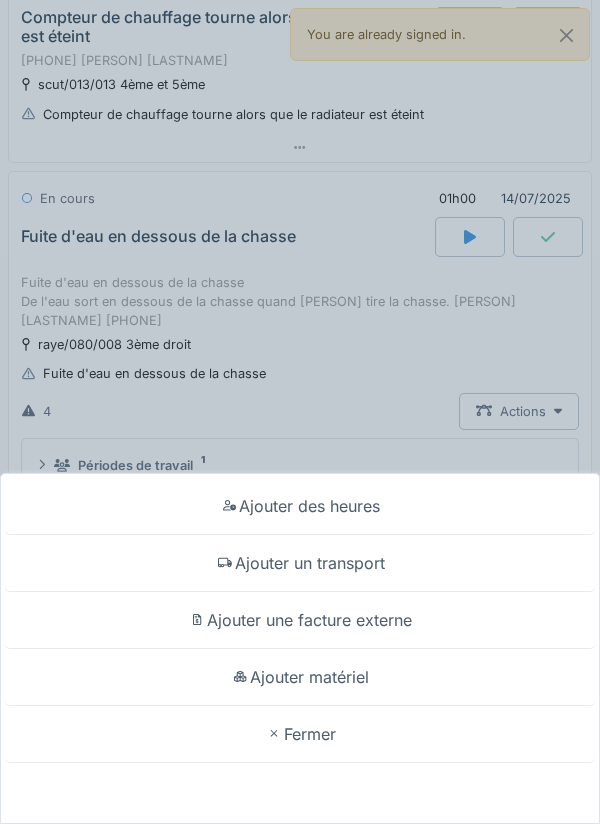 click on "Ajouter des heures Ajouter un transport Ajouter une facture externe Ajouter matériel Fermer" at bounding box center (300, 412) 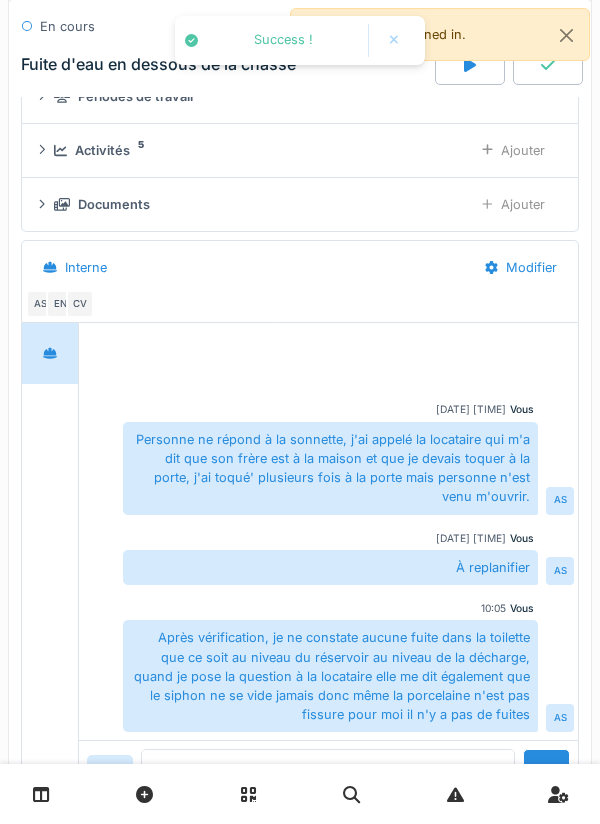scroll, scrollTop: 500, scrollLeft: 0, axis: vertical 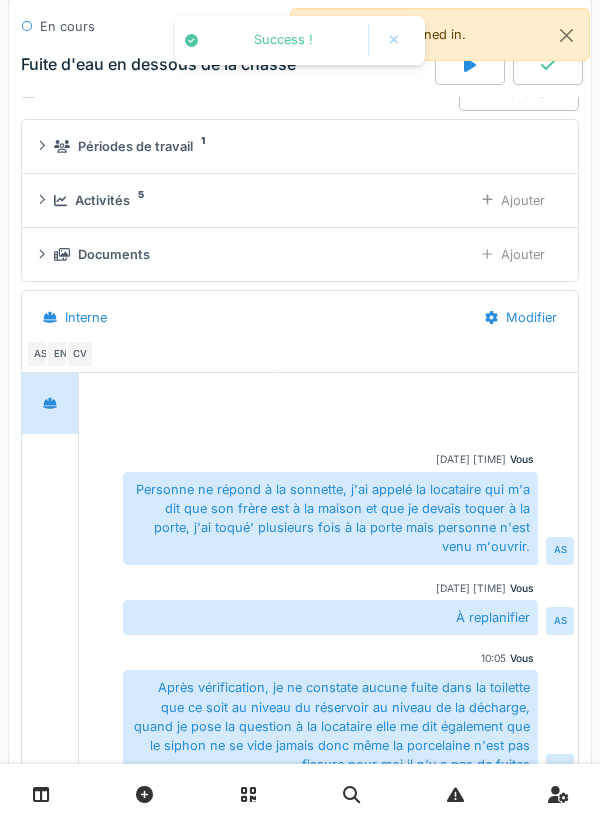 click on "Interne" at bounding box center (247, 317) 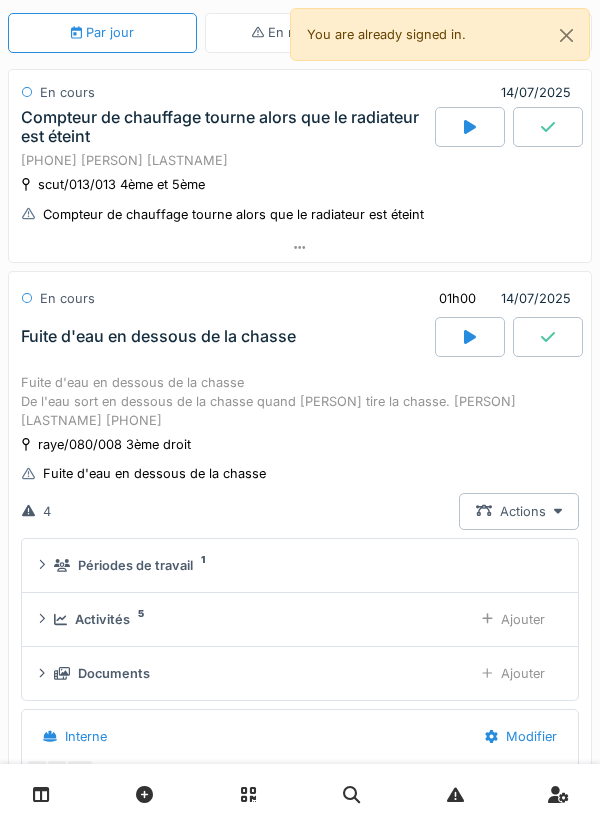 scroll, scrollTop: 77, scrollLeft: 0, axis: vertical 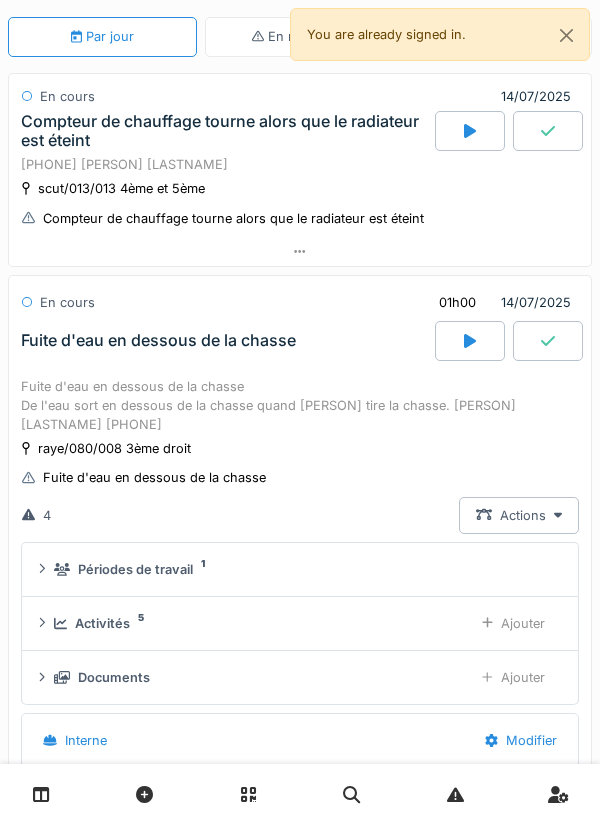 click on "Fuite d'eau en dessous de la chasse" at bounding box center [226, 341] 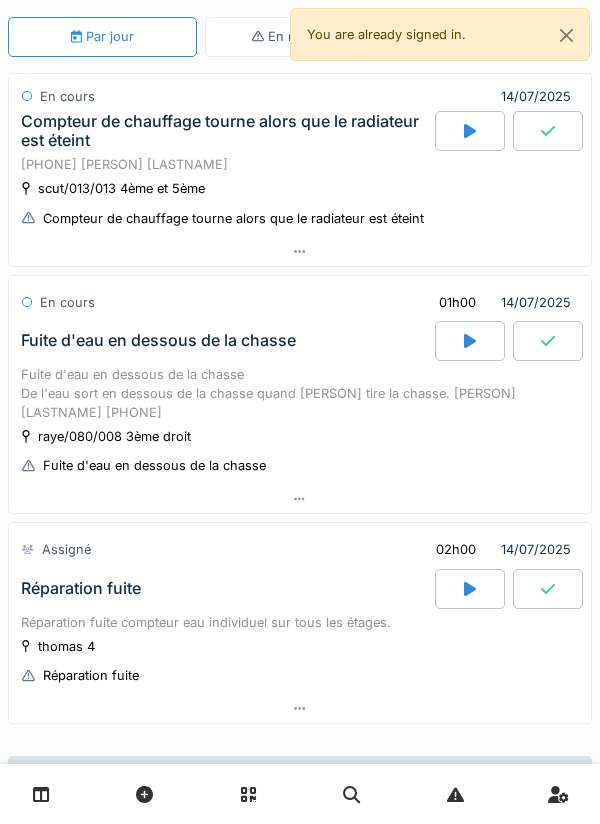 click 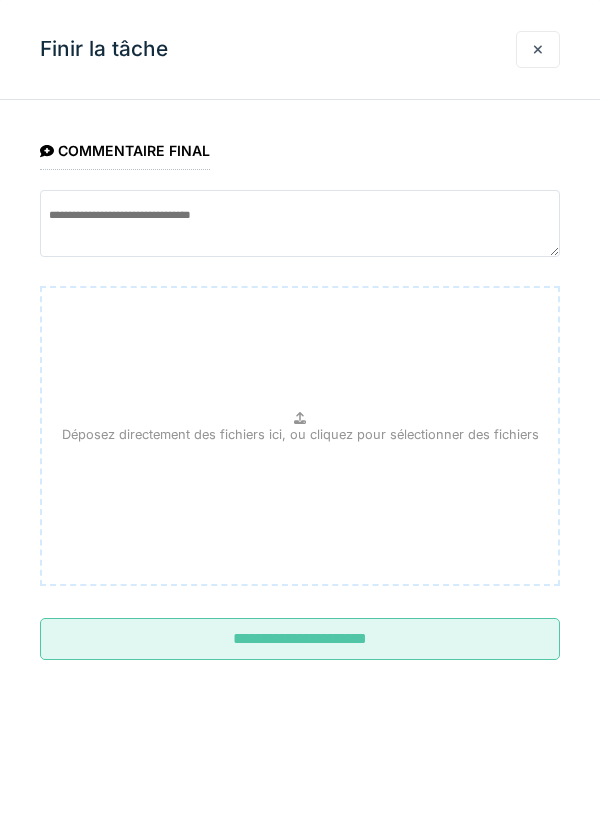 scroll, scrollTop: 271, scrollLeft: 0, axis: vertical 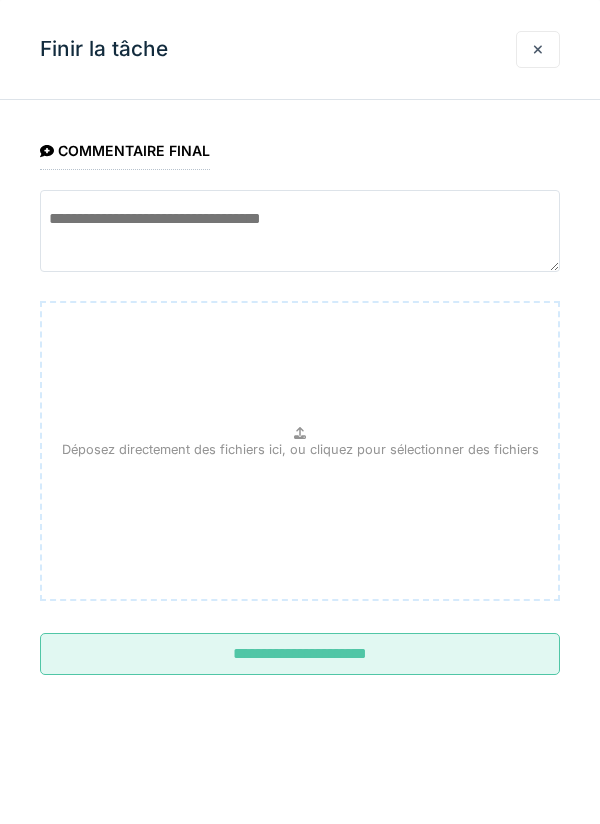 click at bounding box center [300, 231] 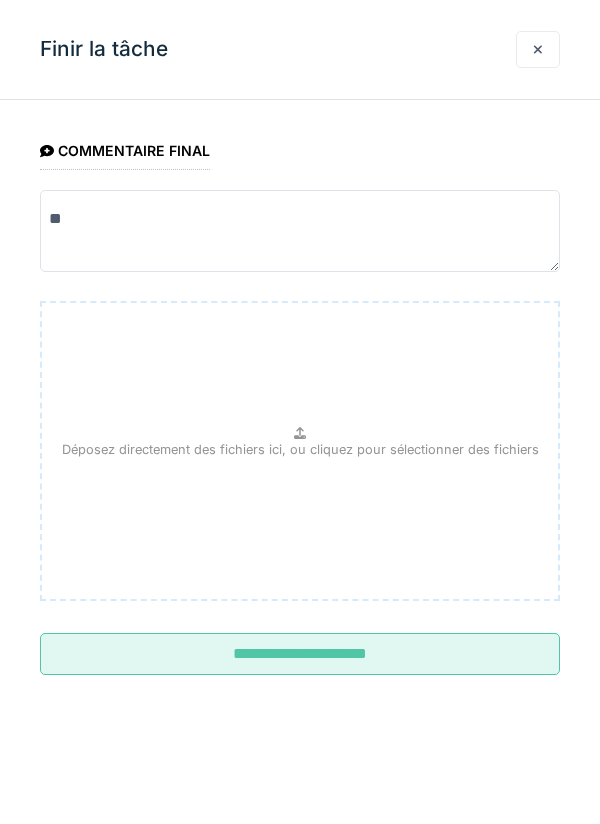 click on "**" at bounding box center [300, 231] 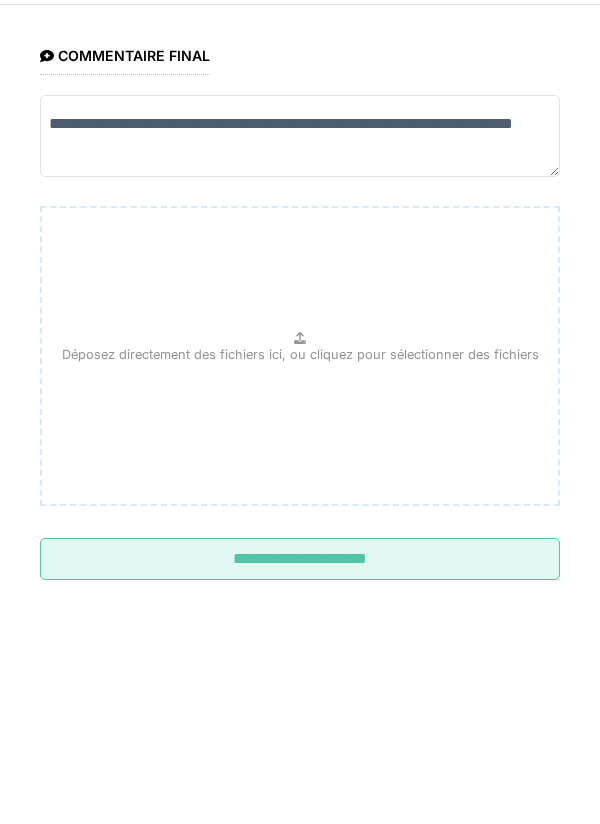 type on "**********" 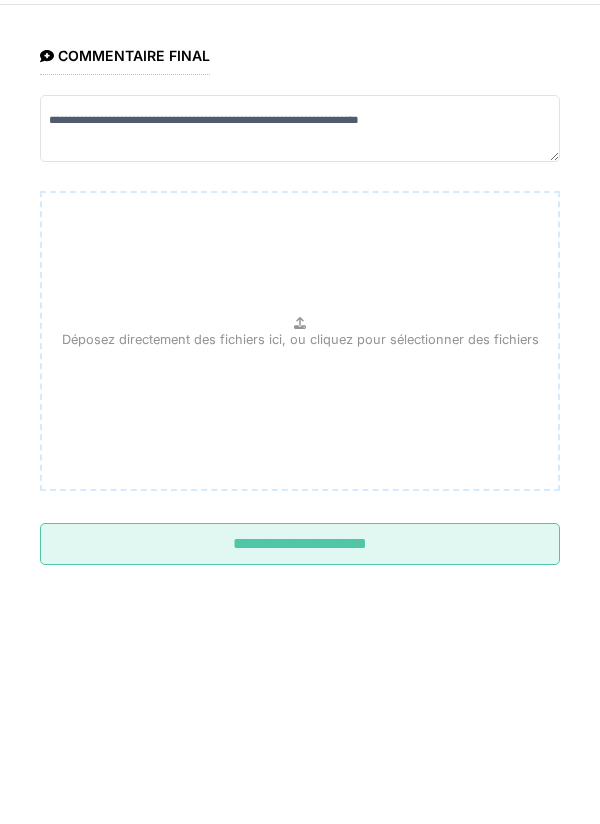 click on "Déposez directement des fichiers ici, ou cliquez pour sélectionner des fichiers" at bounding box center (300, 436) 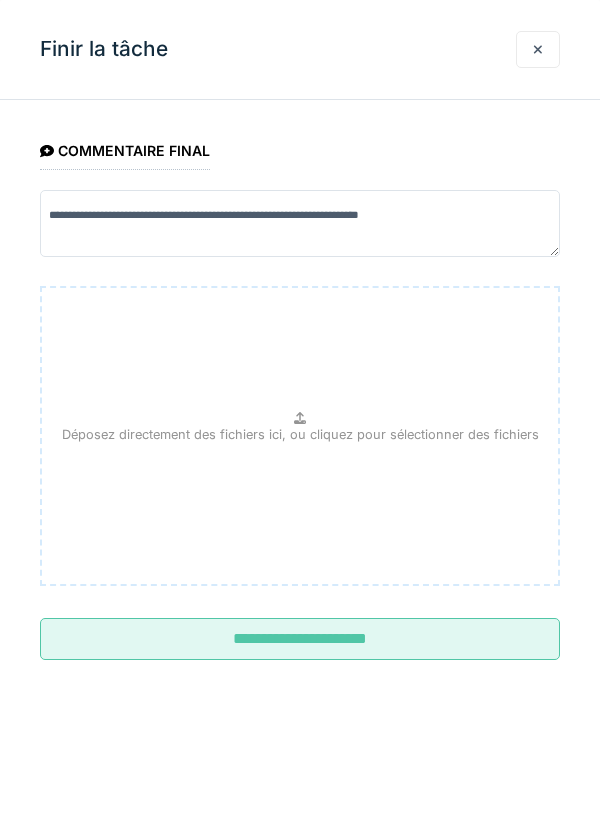 type on "**********" 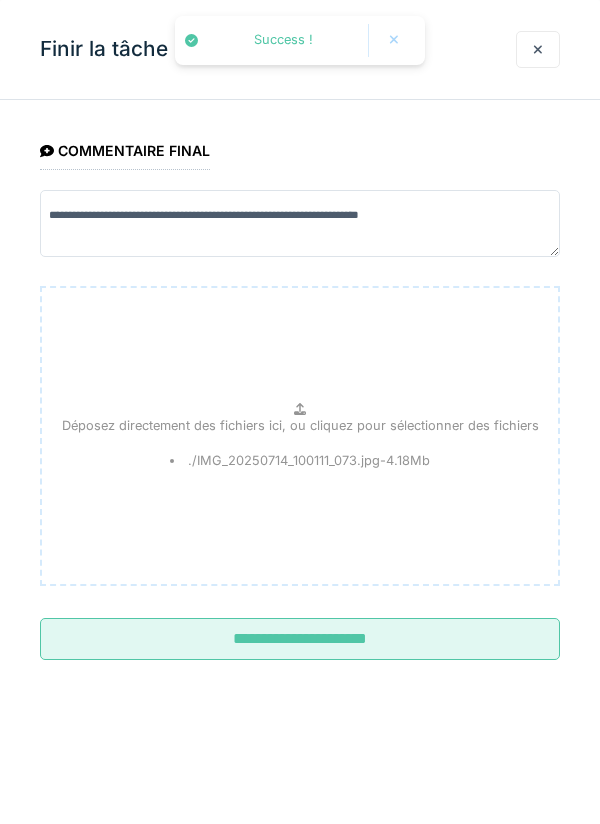click on "**********" at bounding box center [300, 639] 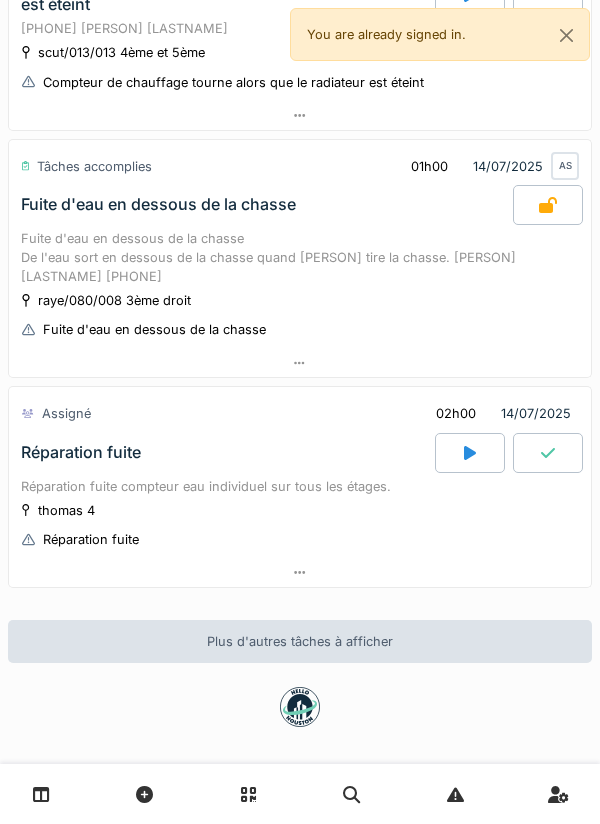 scroll, scrollTop: 224, scrollLeft: 0, axis: vertical 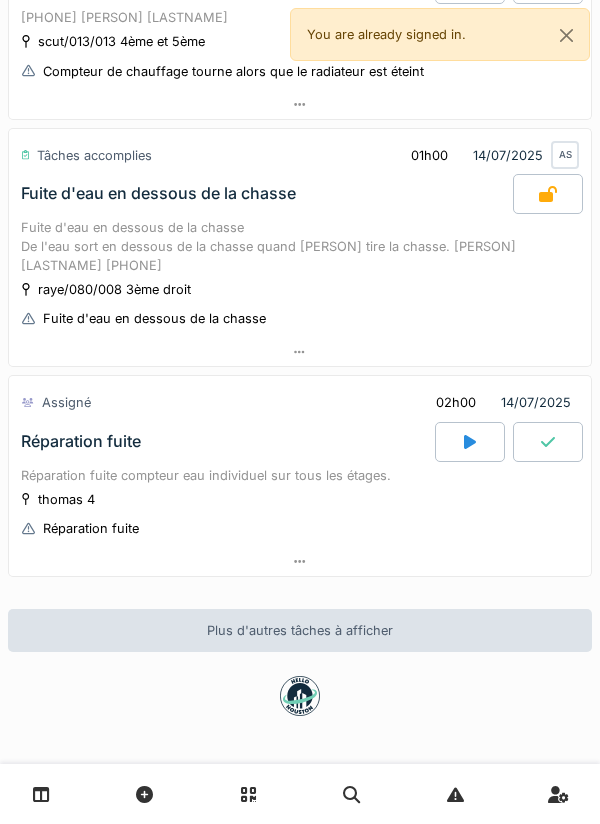 click on "thomas 4" at bounding box center (66, 499) 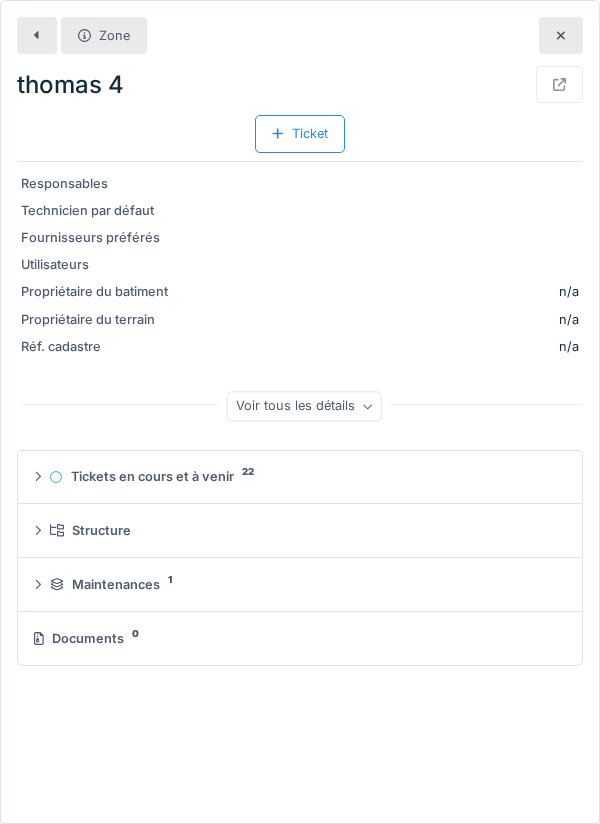 click on "Zone" at bounding box center [114, 35] 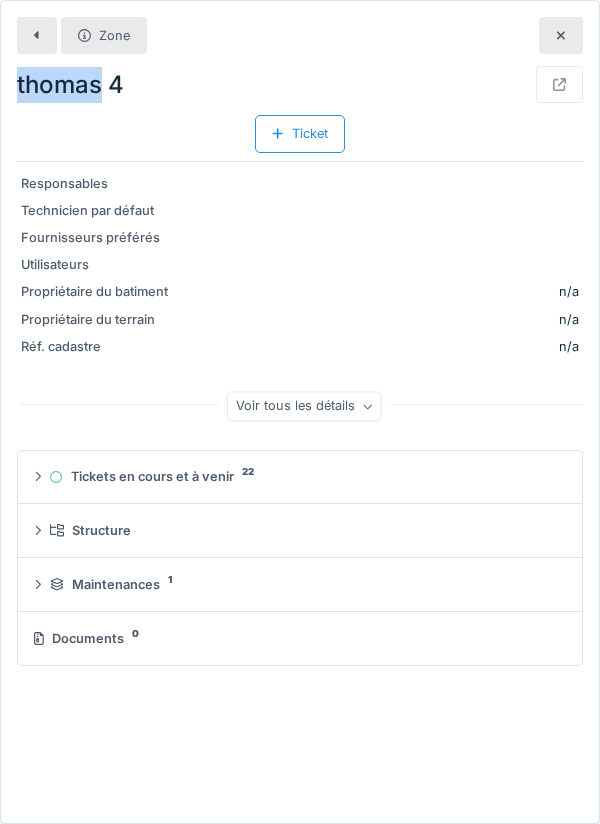 click on "Zone" at bounding box center [114, 35] 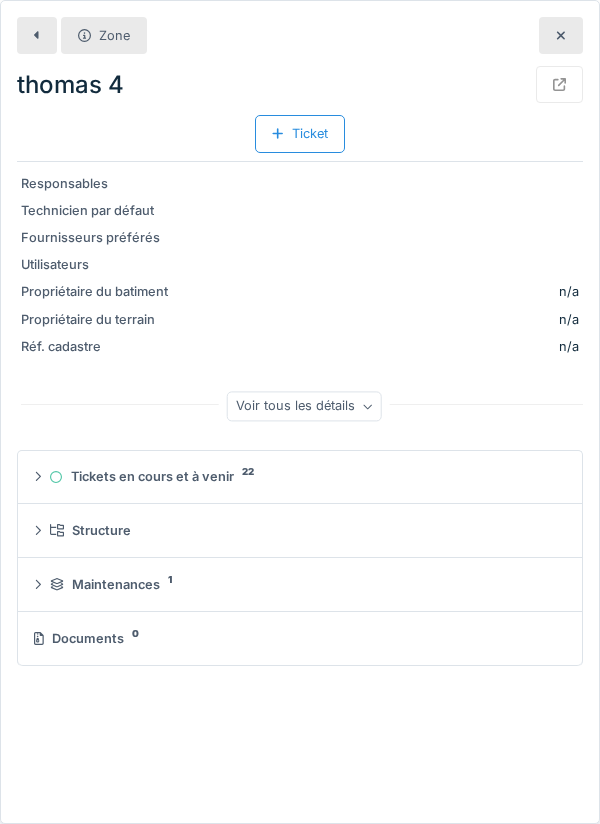 click on "Zone" at bounding box center (104, 35) 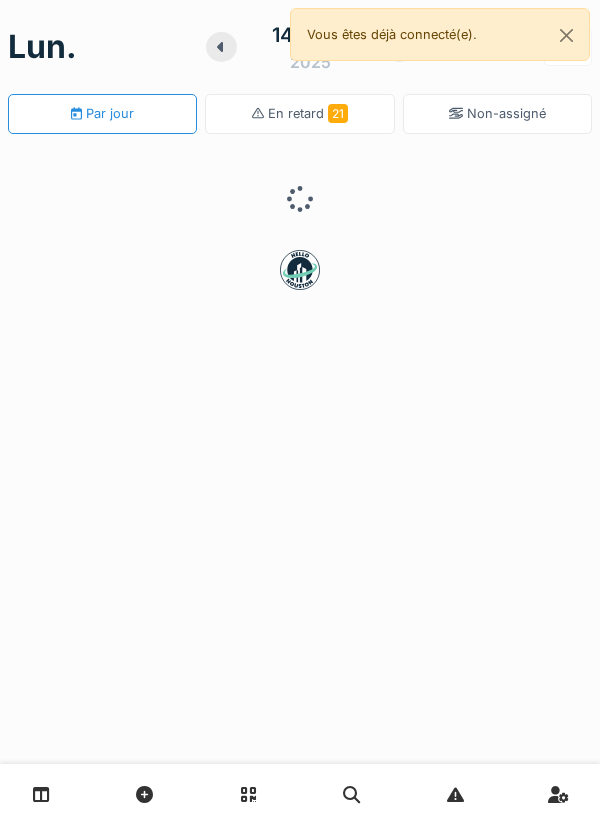 scroll, scrollTop: 0, scrollLeft: 0, axis: both 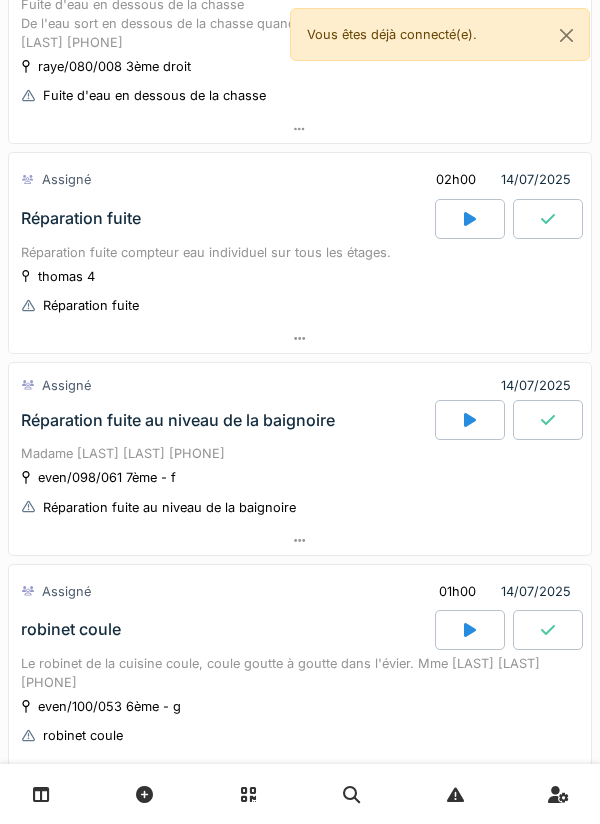 click at bounding box center (470, 219) 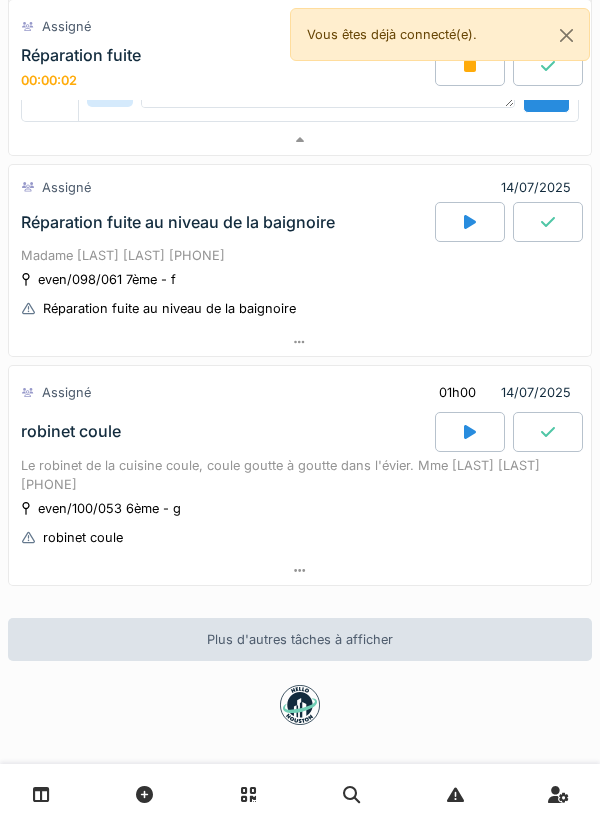 scroll, scrollTop: 1283, scrollLeft: 0, axis: vertical 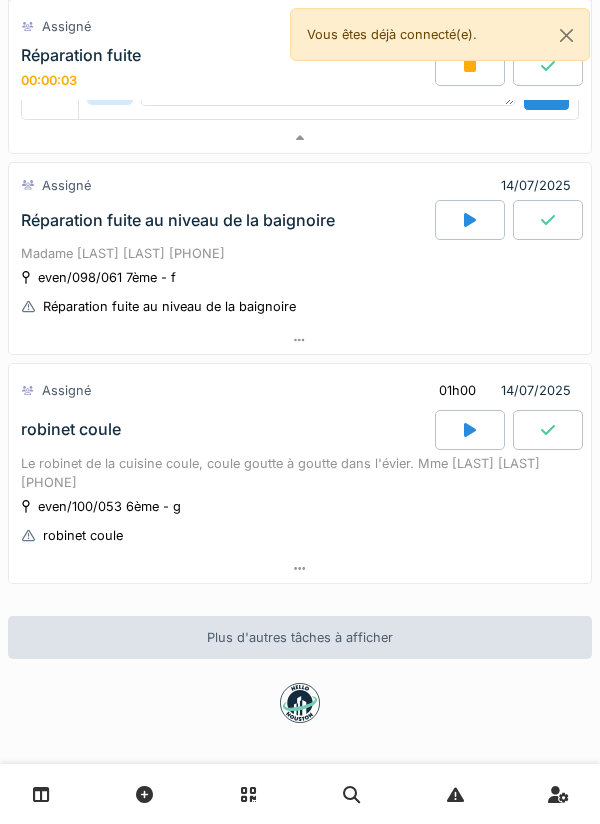 click on "Réparation fuite au niveau de la baignoire" at bounding box center (226, 220) 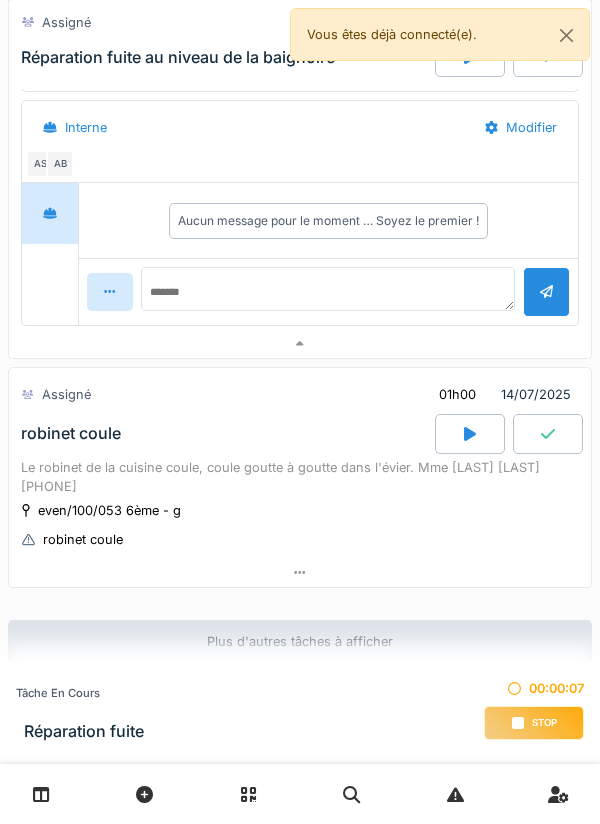 scroll, scrollTop: 1749, scrollLeft: 0, axis: vertical 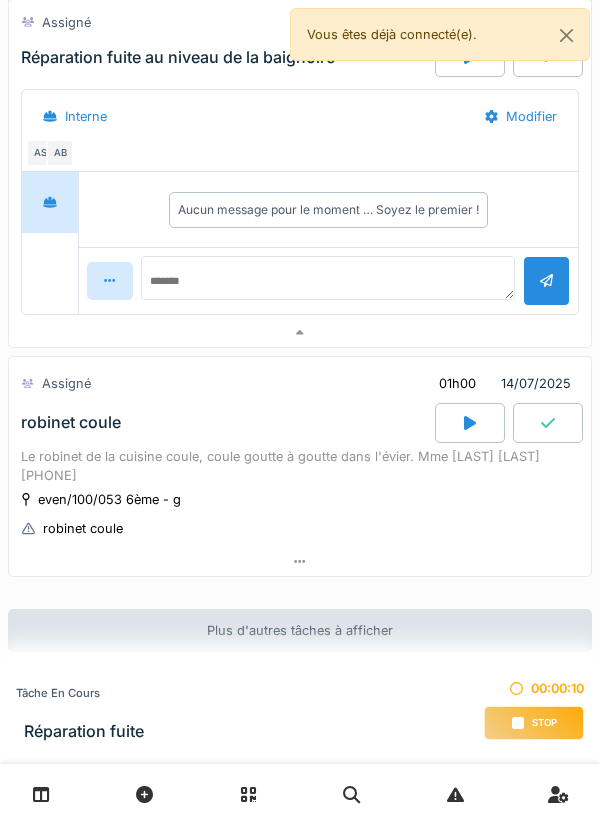click on "robinet coule" at bounding box center [226, 423] 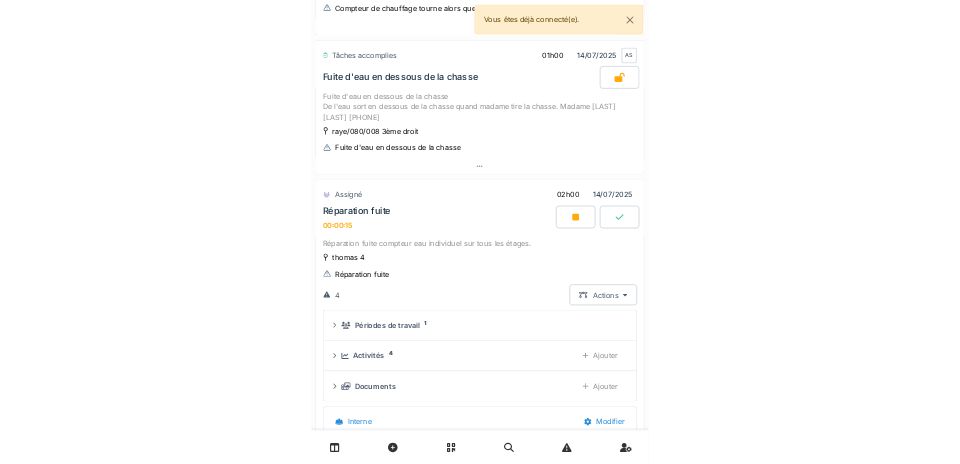 scroll, scrollTop: 396, scrollLeft: 0, axis: vertical 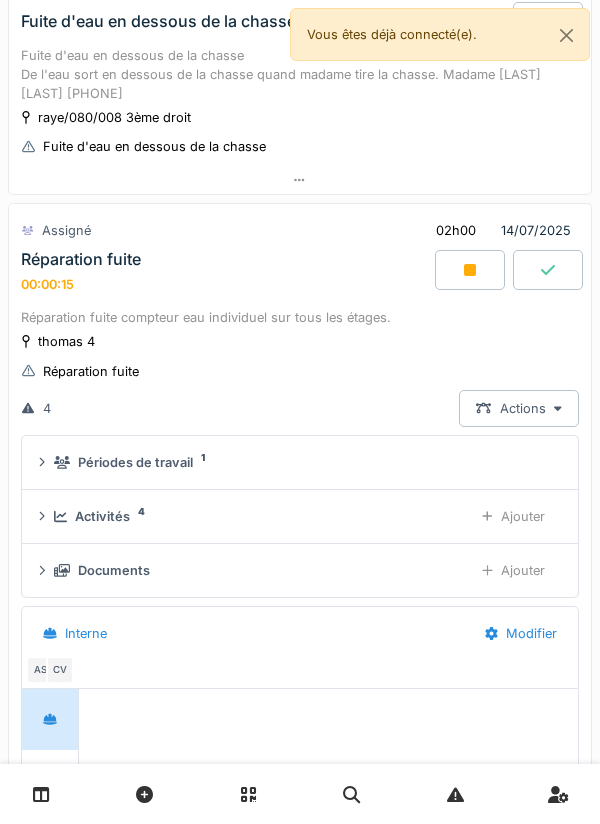 click on "Activités 4" at bounding box center (255, 516) 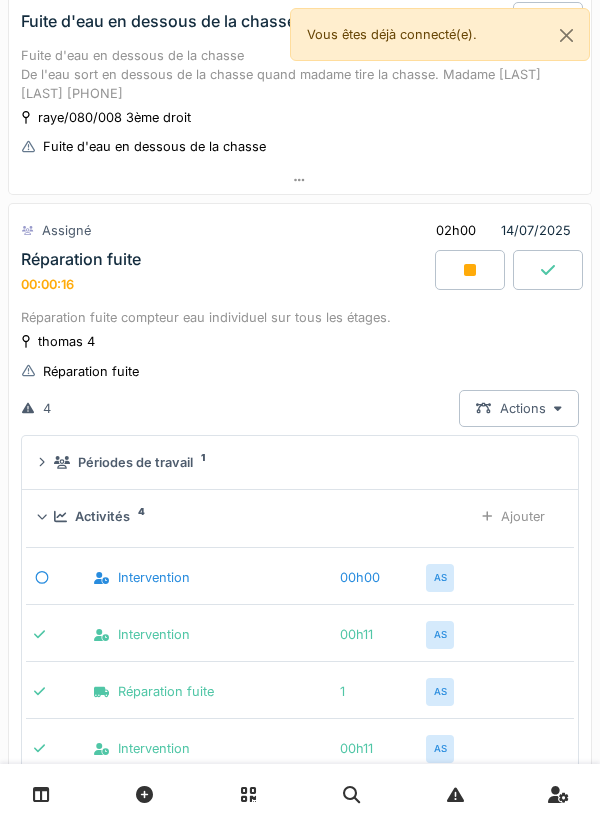 click on "Ajouter" at bounding box center [513, 516] 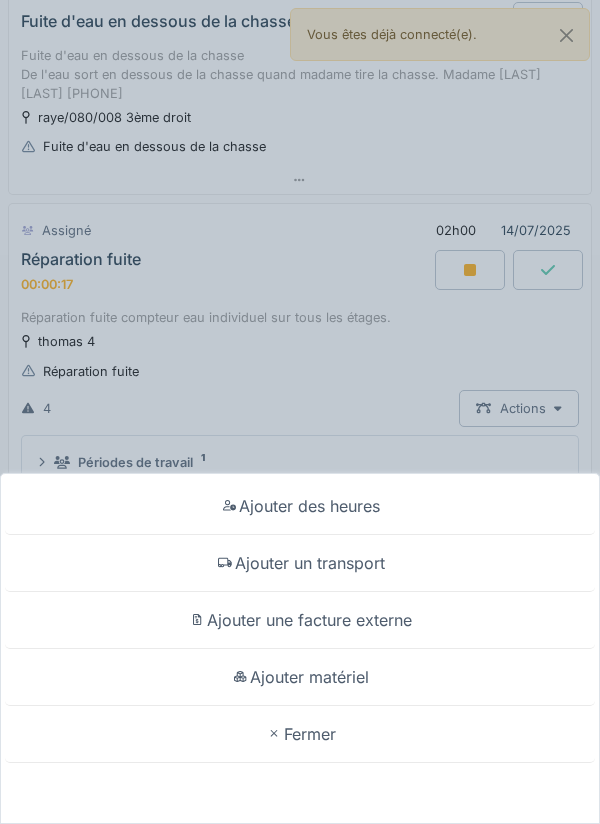 click on "Ajouter un transport" at bounding box center (300, 563) 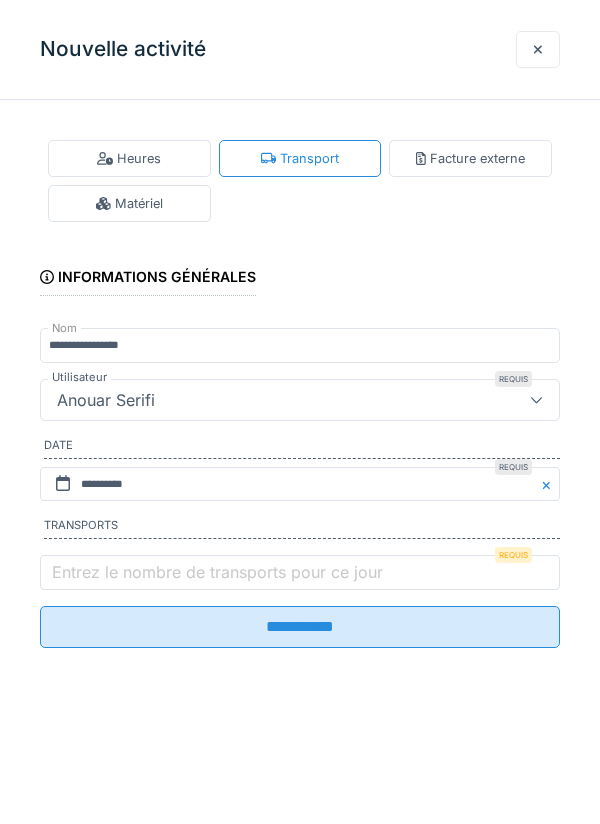 click on "Entrez le nombre de transports pour ce jour" at bounding box center (217, 572) 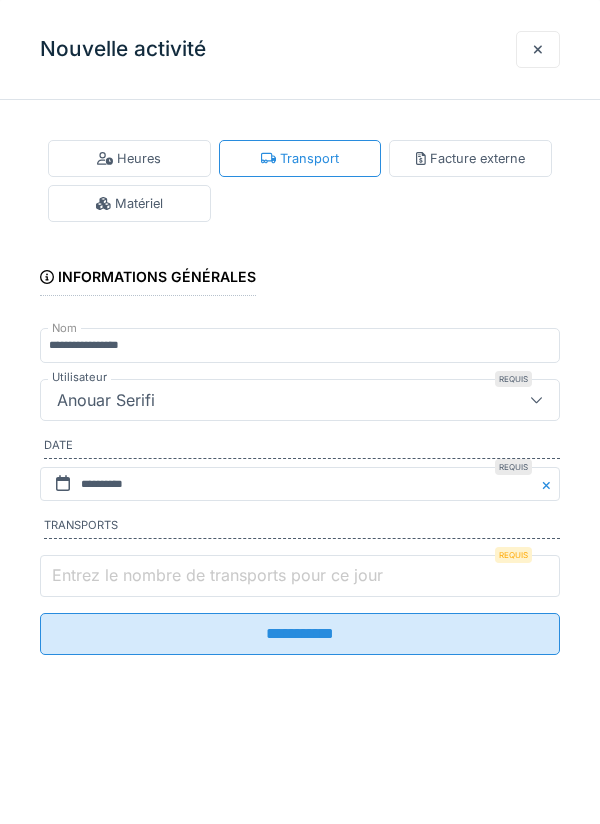 click on "Entrez le nombre de transports pour ce jour" at bounding box center [300, 576] 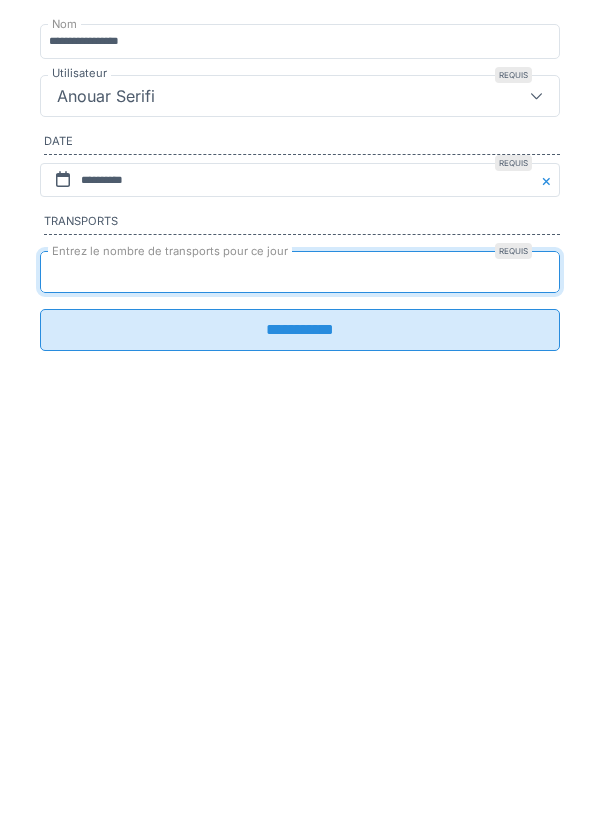 type on "*" 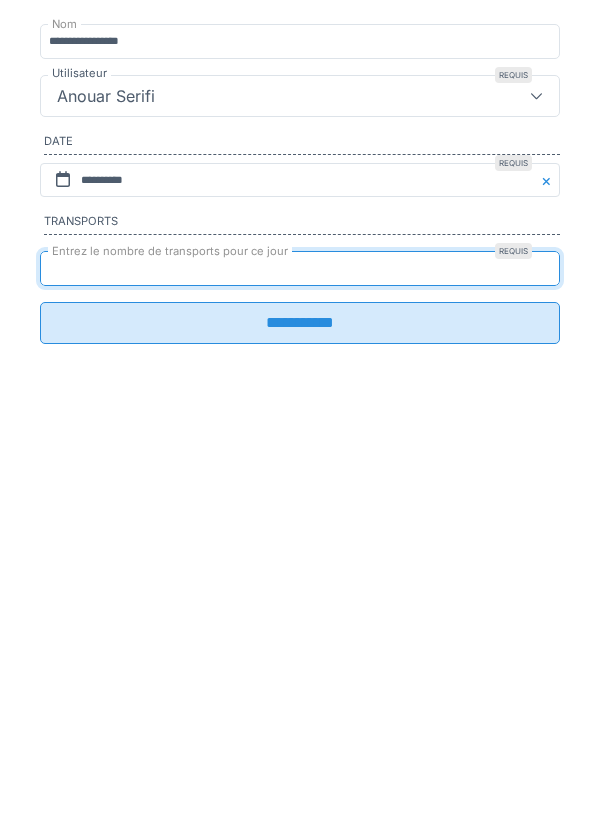 click on "**********" at bounding box center [300, 627] 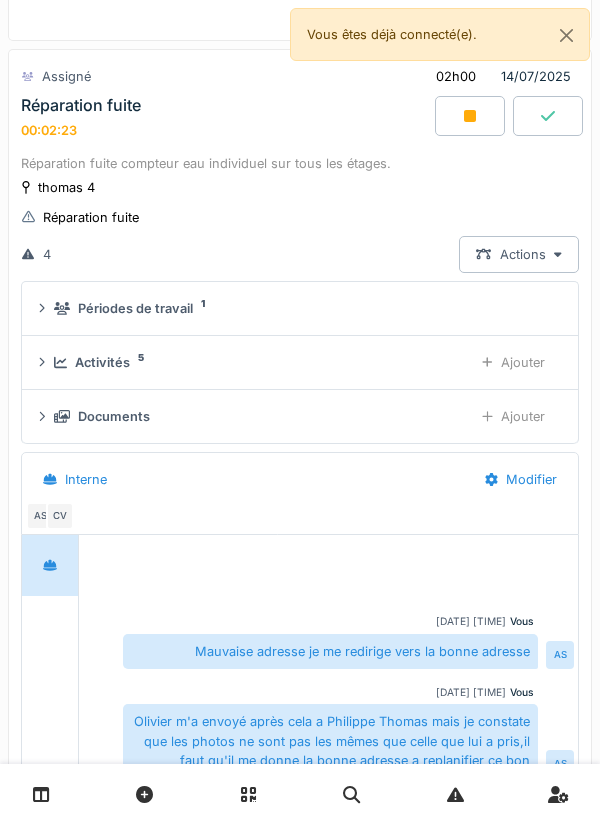 scroll, scrollTop: 577, scrollLeft: 0, axis: vertical 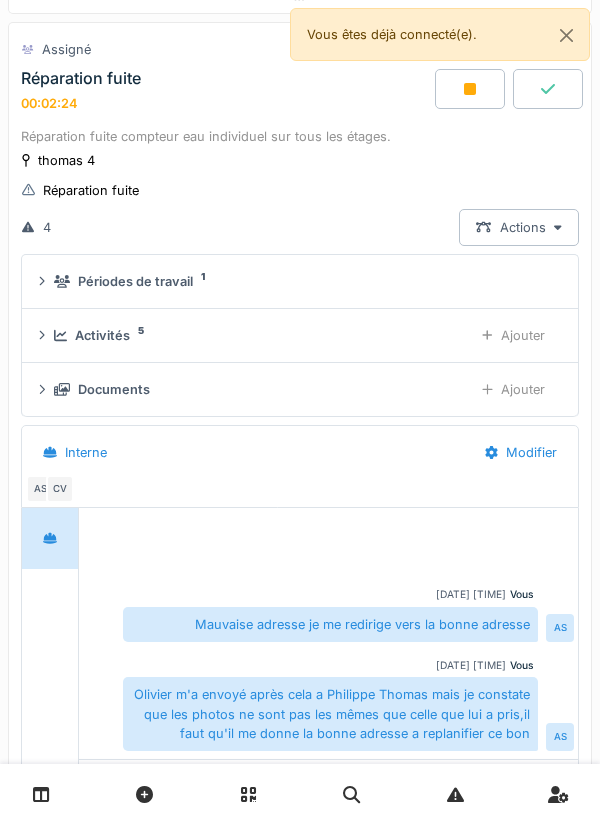 click on "Documents" at bounding box center [255, 389] 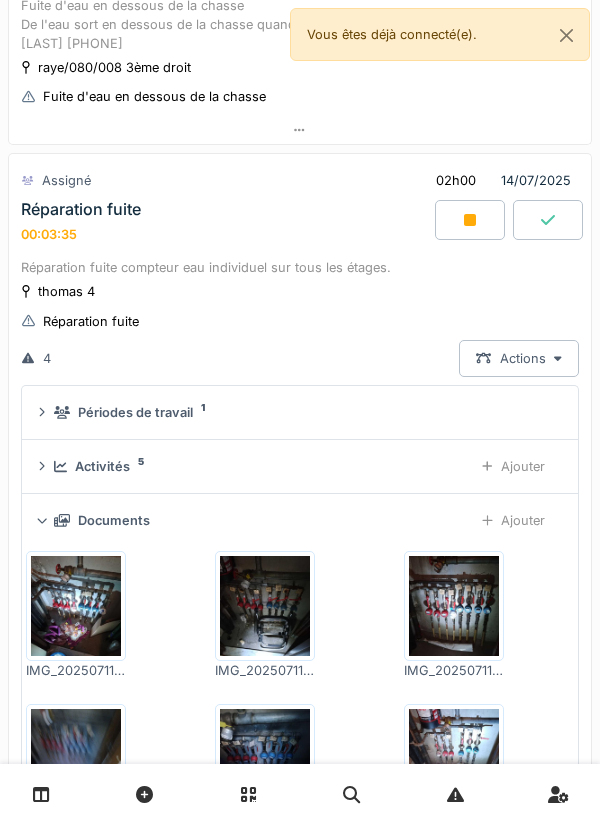 scroll, scrollTop: 444, scrollLeft: 0, axis: vertical 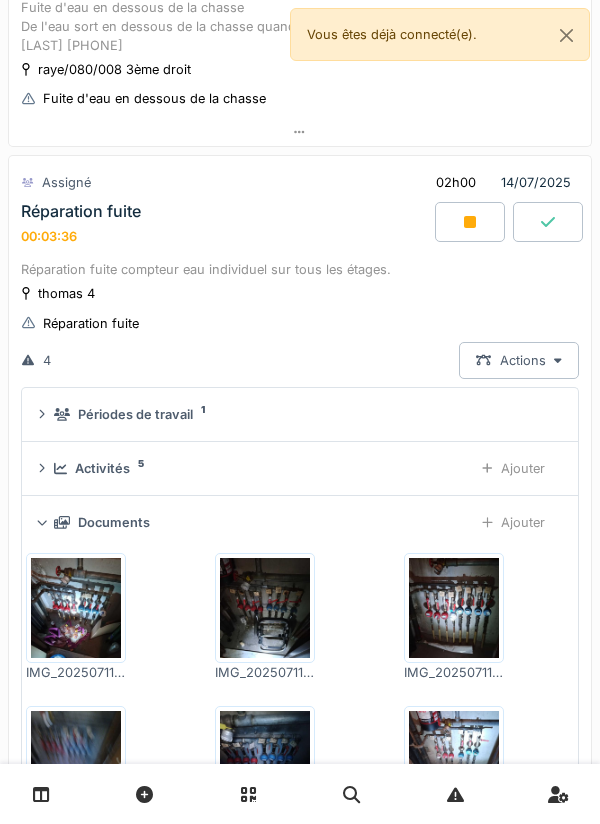 click on "[FIRST] [NUMBER] Réparation fuite" at bounding box center (300, 308) 